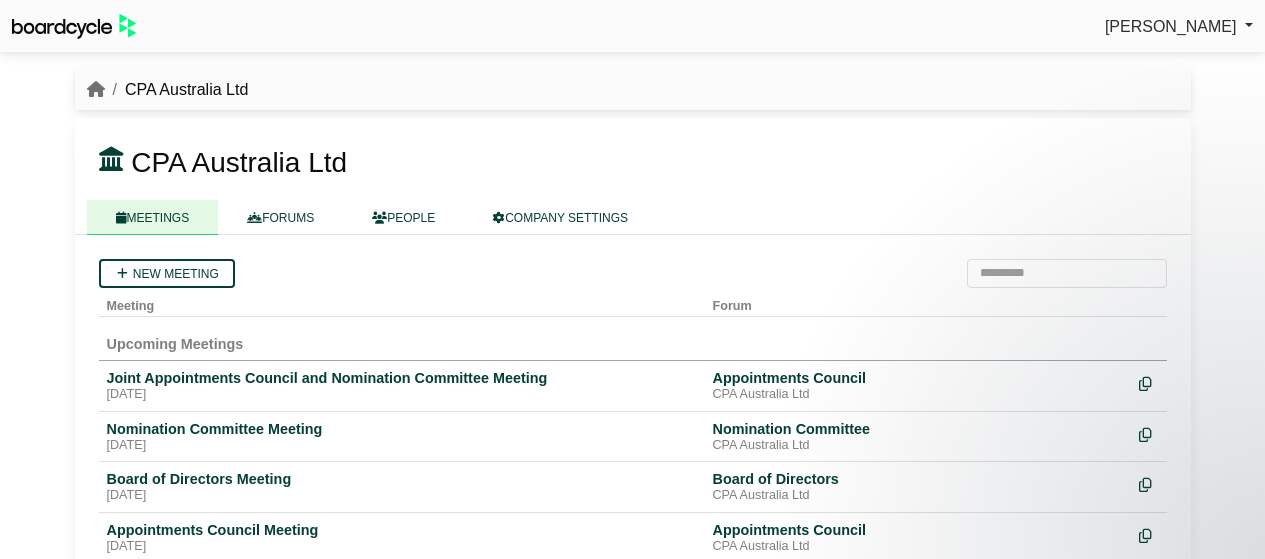 scroll, scrollTop: 0, scrollLeft: 0, axis: both 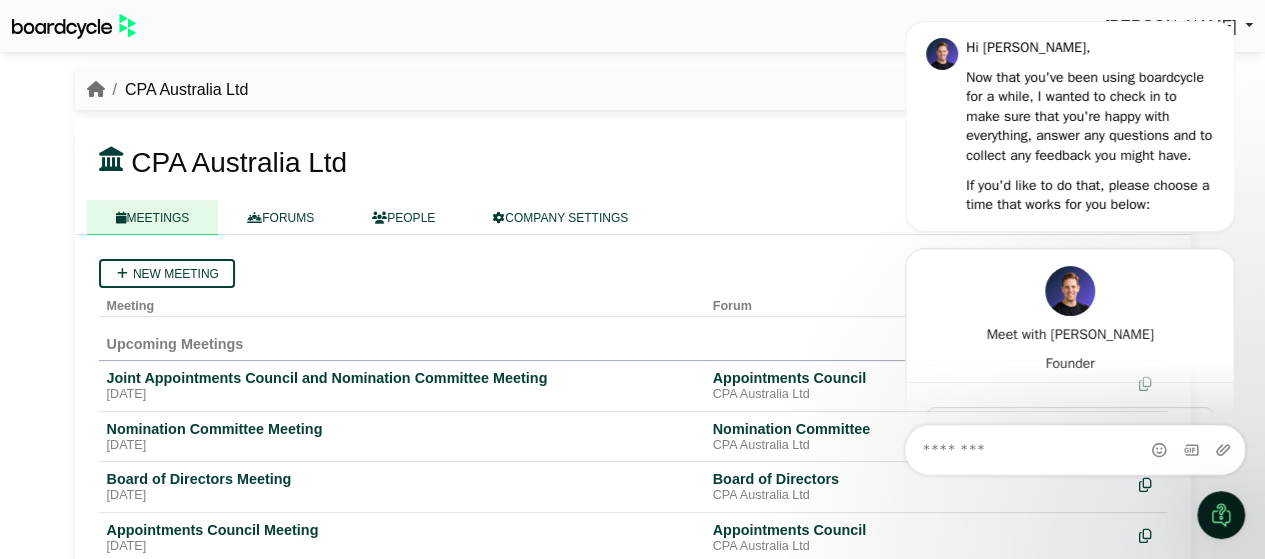 click on "New meeting" at bounding box center (633, 273) 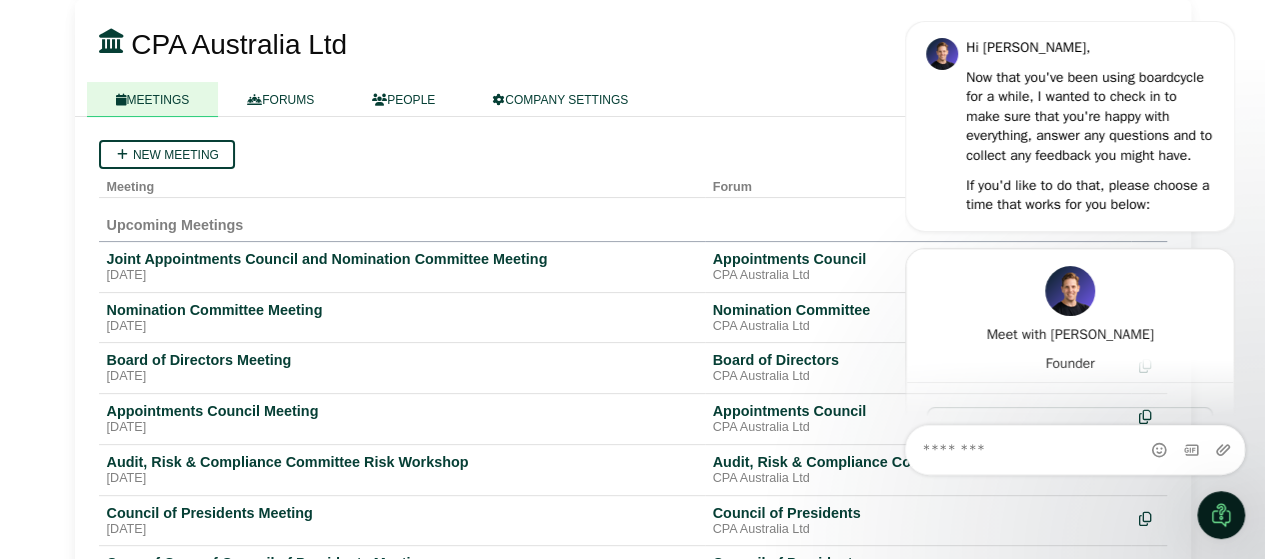 scroll, scrollTop: 300, scrollLeft: 0, axis: vertical 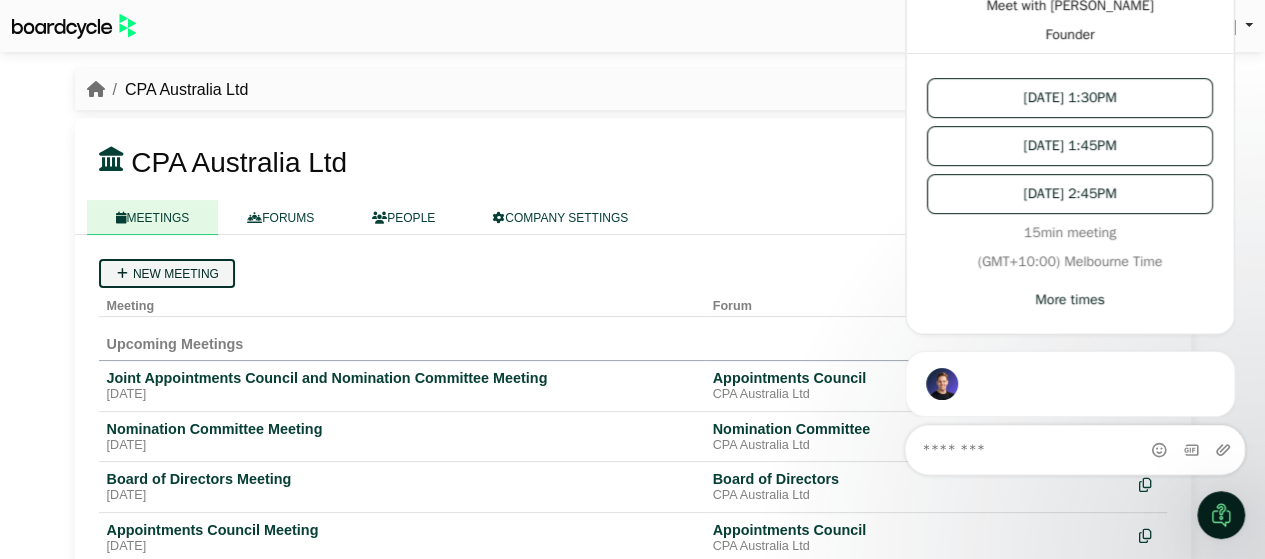 click on "New meeting" at bounding box center [167, 273] 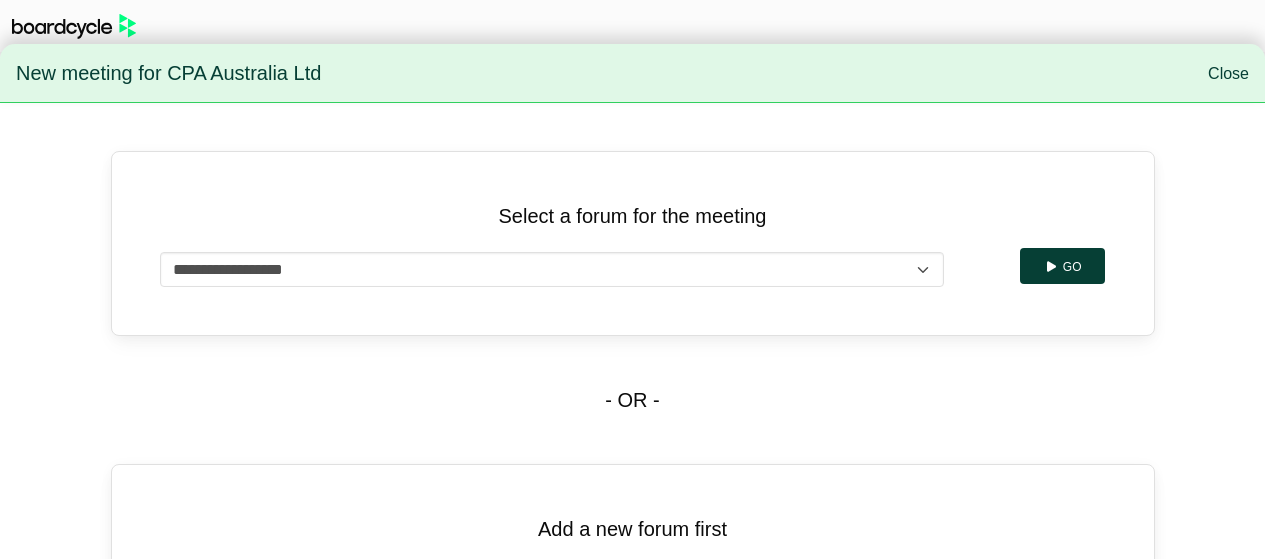 scroll, scrollTop: 0, scrollLeft: 0, axis: both 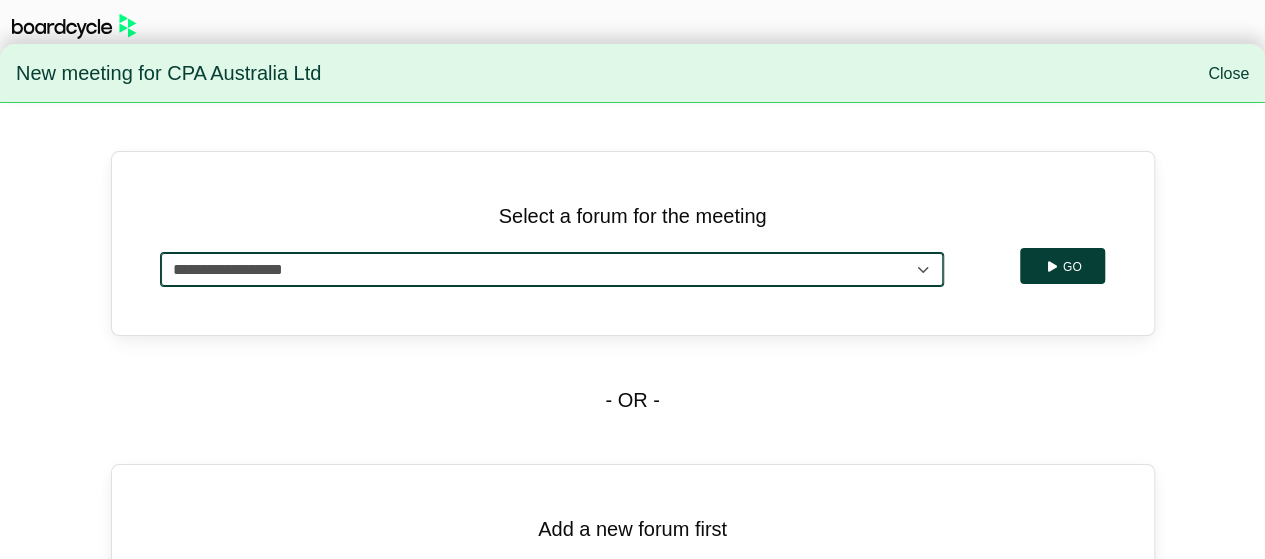 click on "**********" at bounding box center [552, 269] 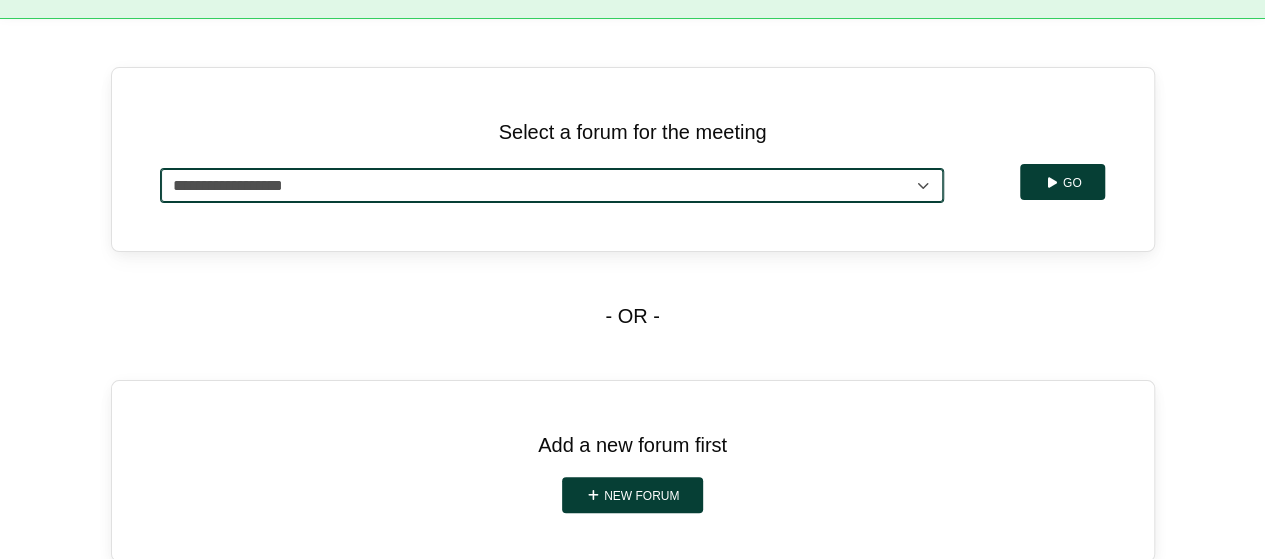 scroll, scrollTop: 85, scrollLeft: 0, axis: vertical 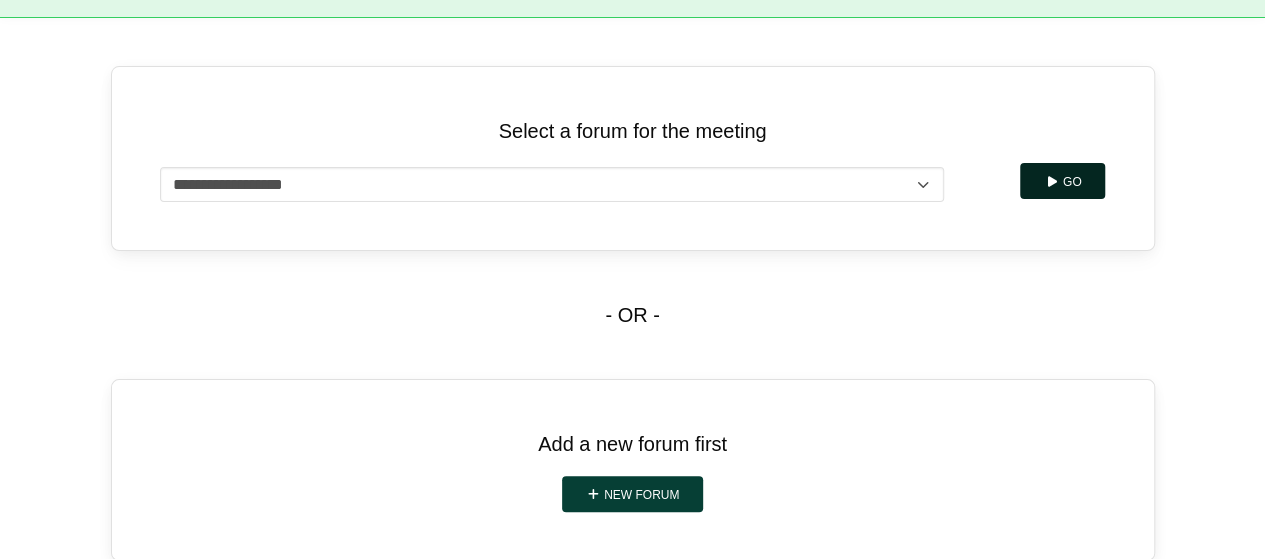 click on "Go" at bounding box center (1062, 181) 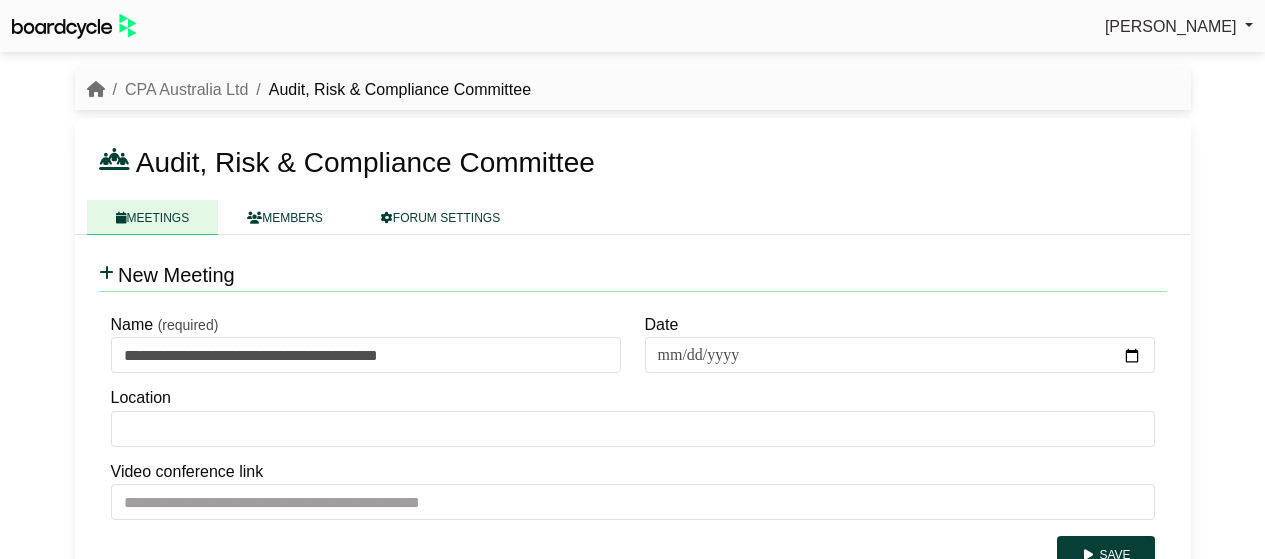 scroll, scrollTop: 0, scrollLeft: 0, axis: both 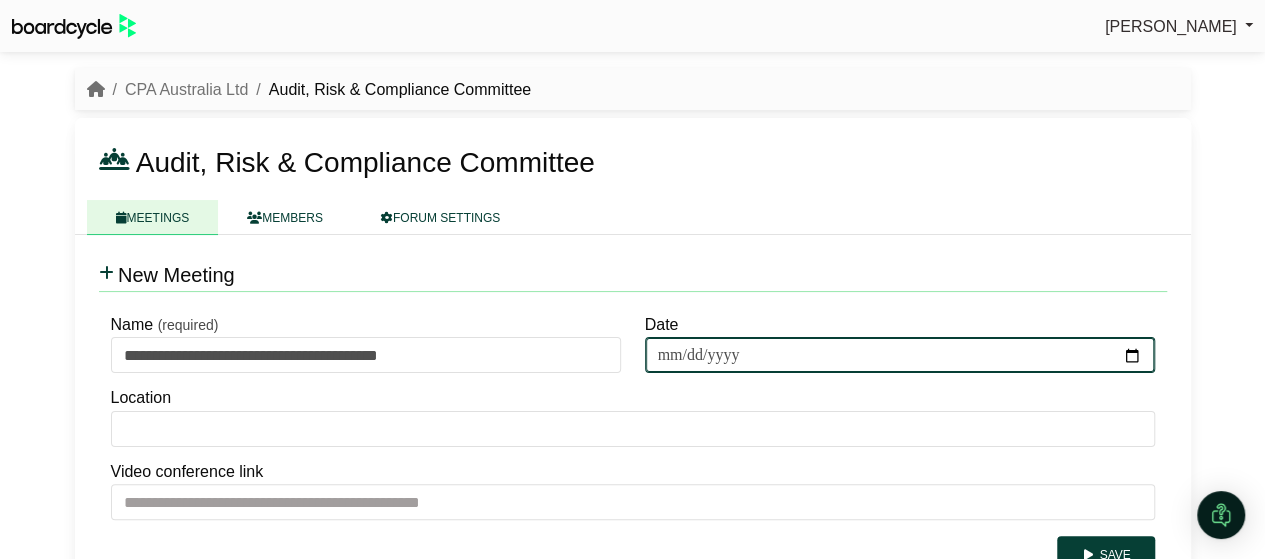 click on "Date" at bounding box center [900, 355] 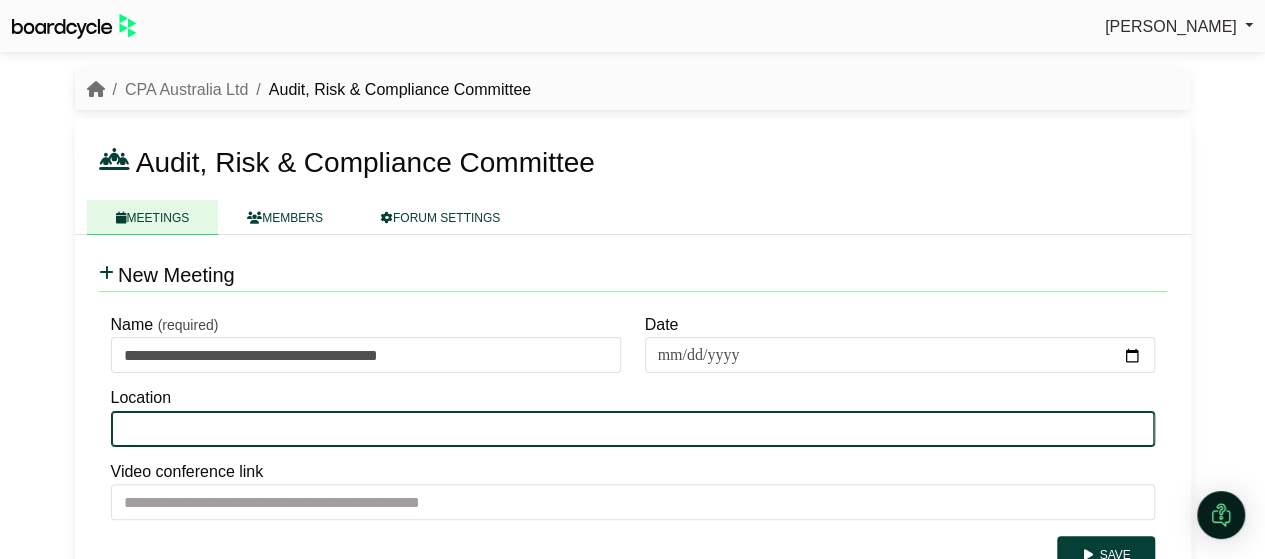 click on "Location" at bounding box center (633, 429) 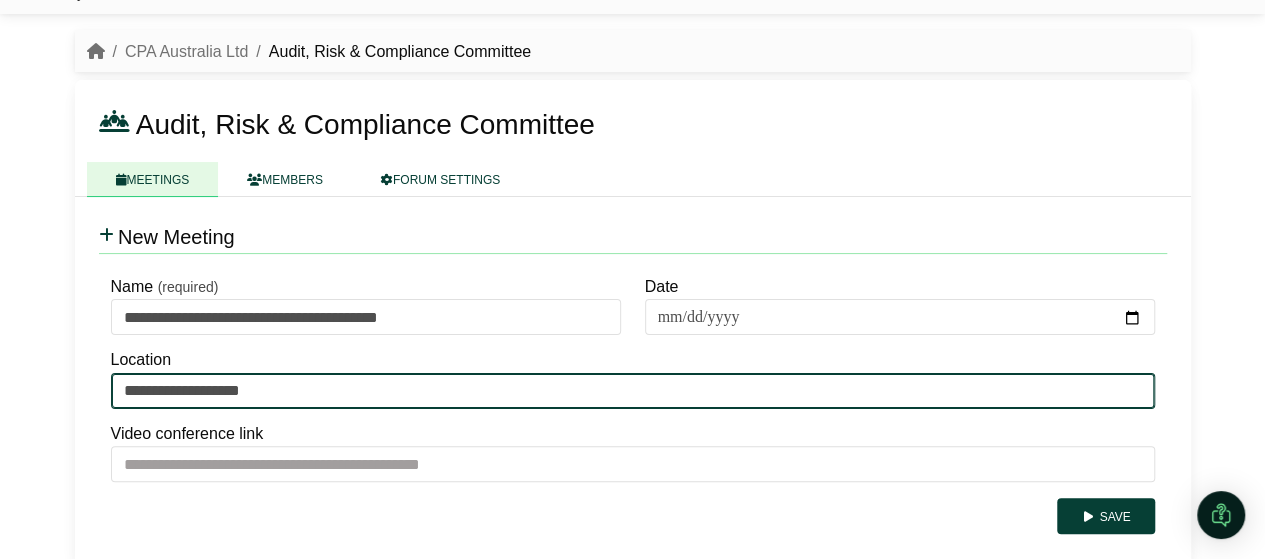 scroll, scrollTop: 49, scrollLeft: 0, axis: vertical 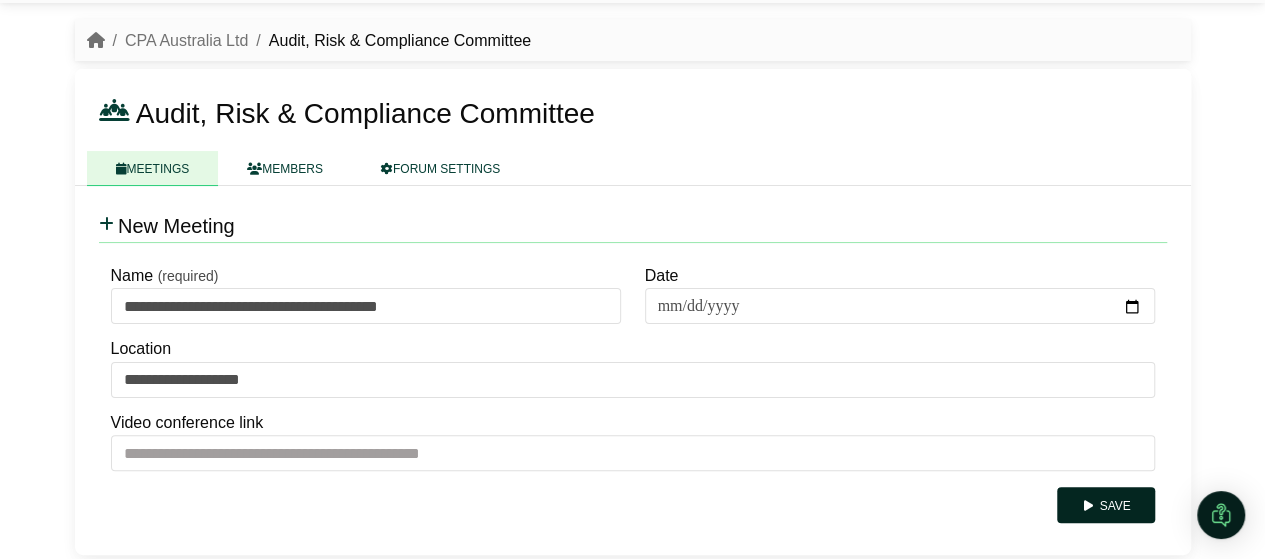 click on "Save" at bounding box center [1105, 505] 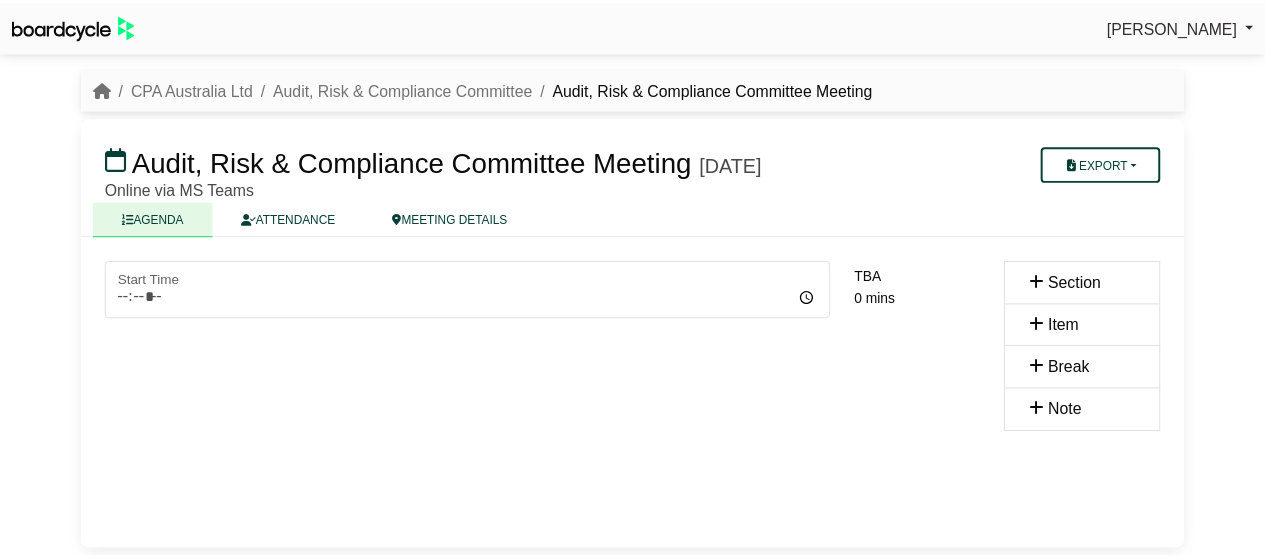 scroll, scrollTop: 0, scrollLeft: 0, axis: both 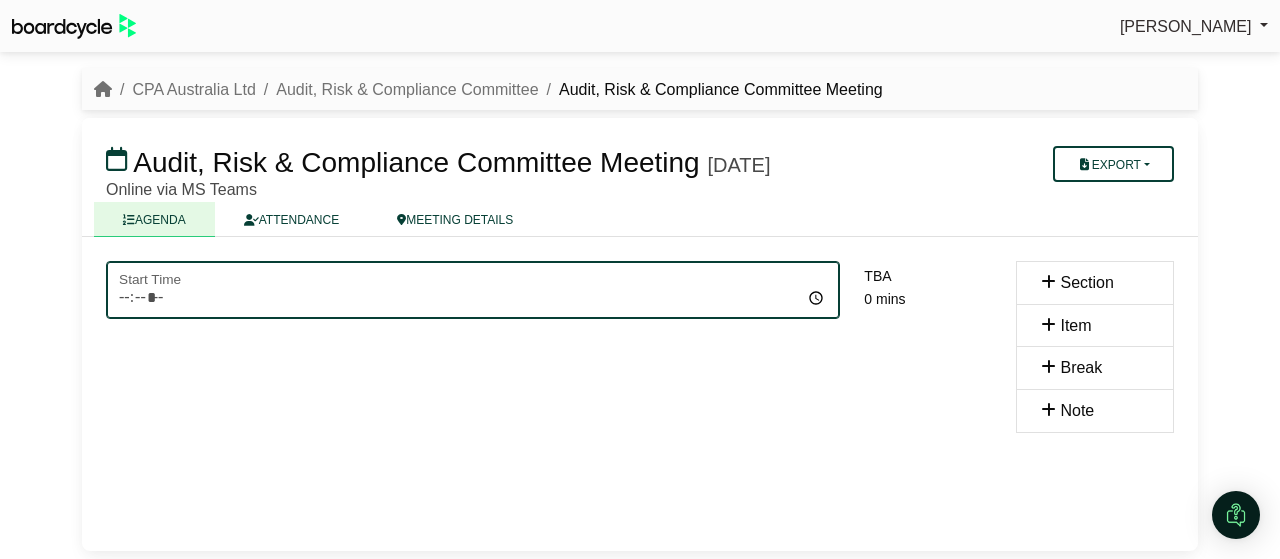 click on "Start Time" at bounding box center (473, 290) 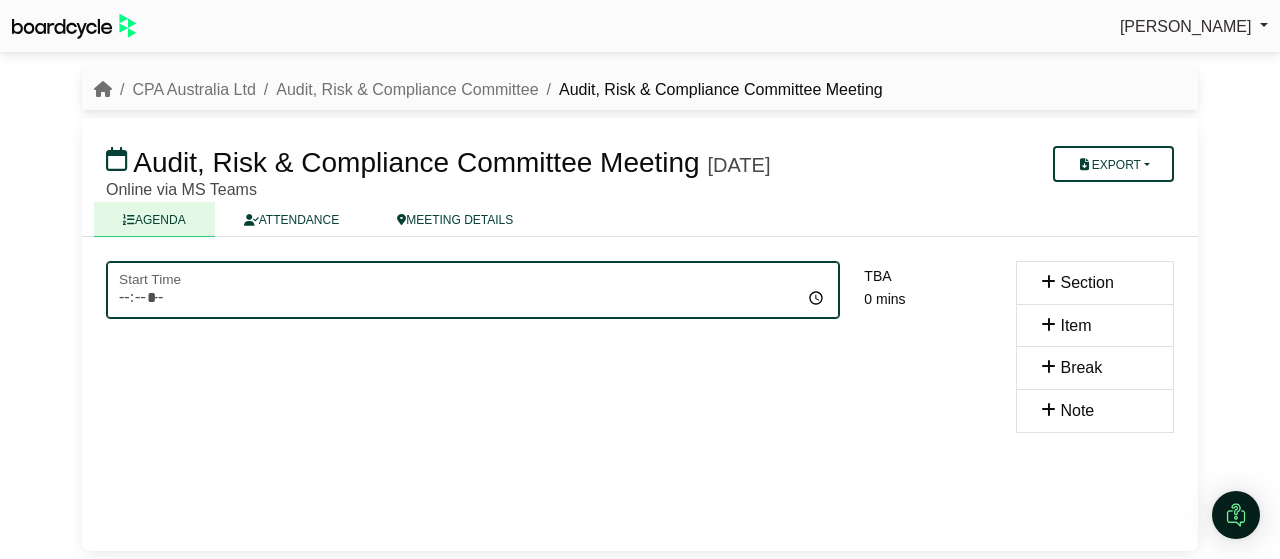 type on "*****" 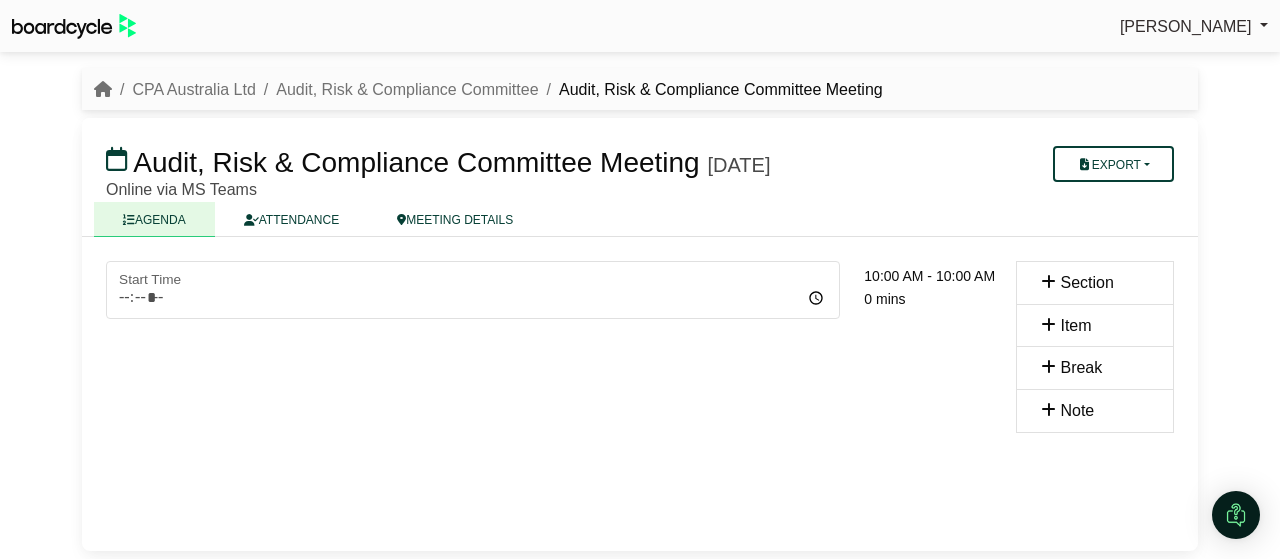 type 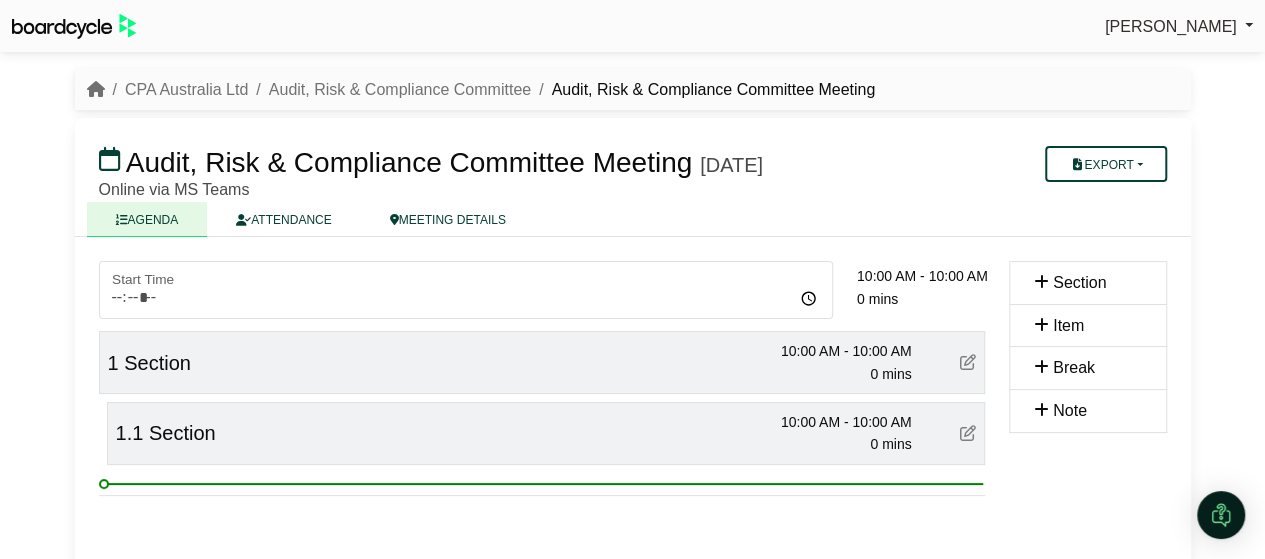 scroll, scrollTop: 44, scrollLeft: 0, axis: vertical 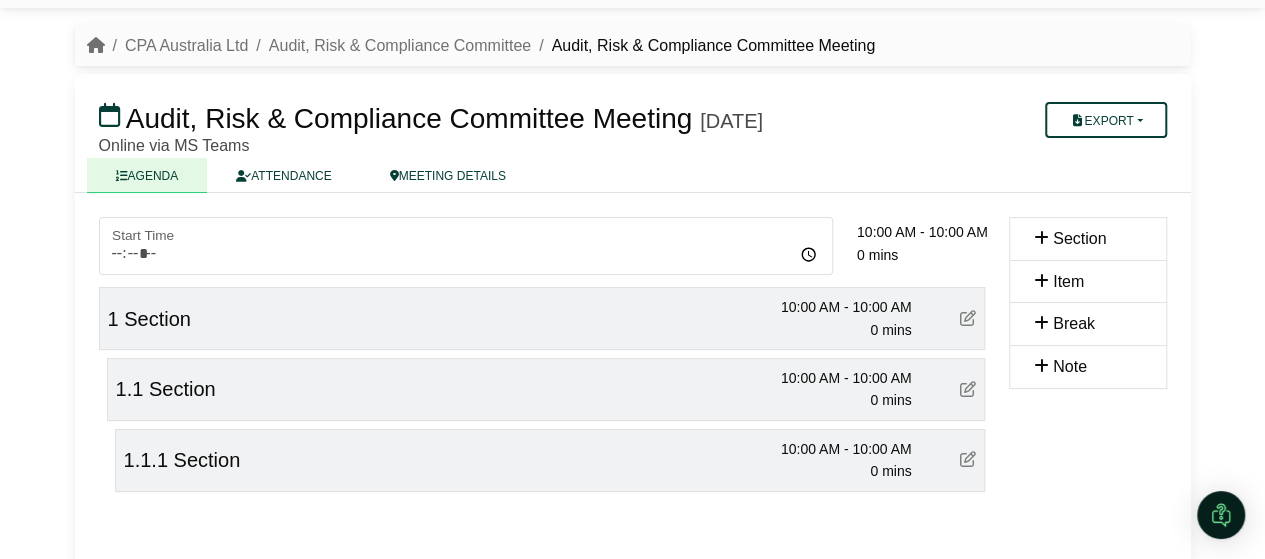 type 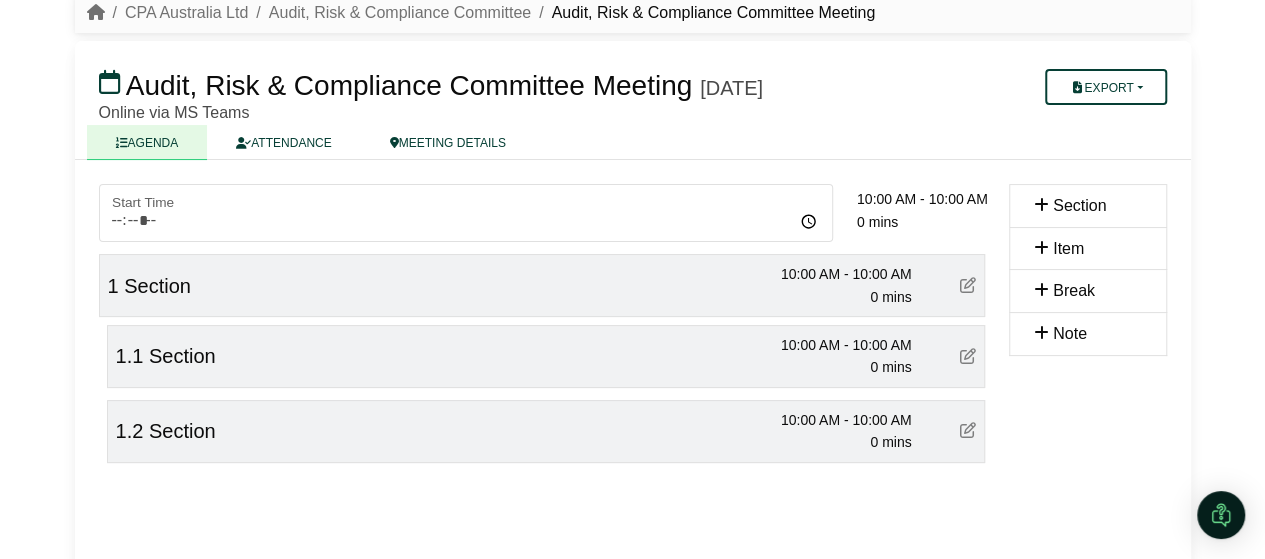scroll, scrollTop: 95, scrollLeft: 0, axis: vertical 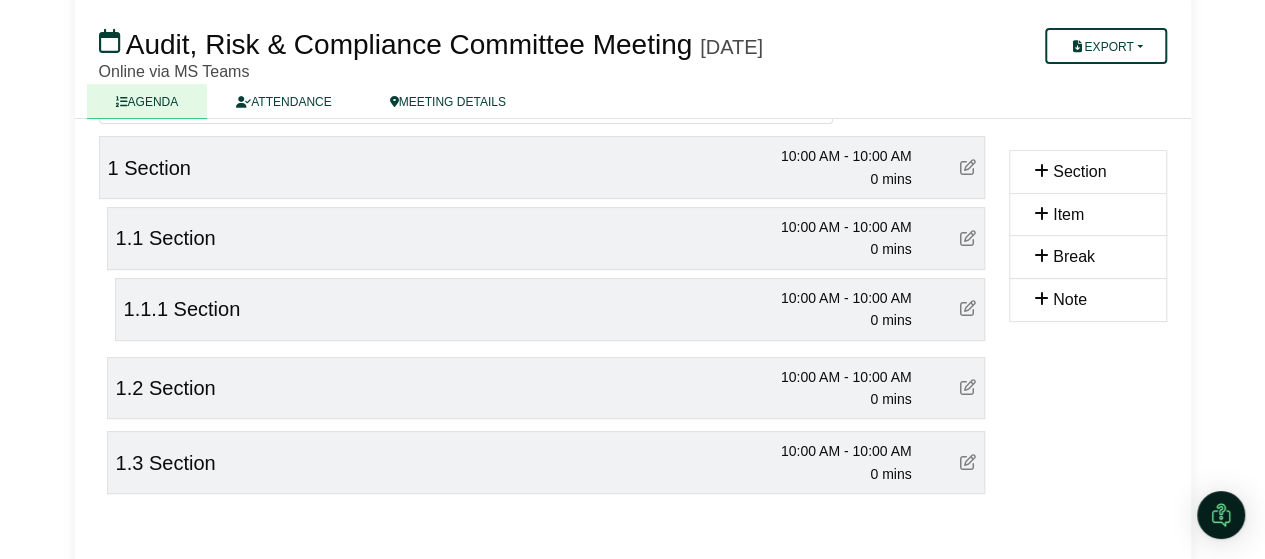 click on "Section" at bounding box center [1079, 171] 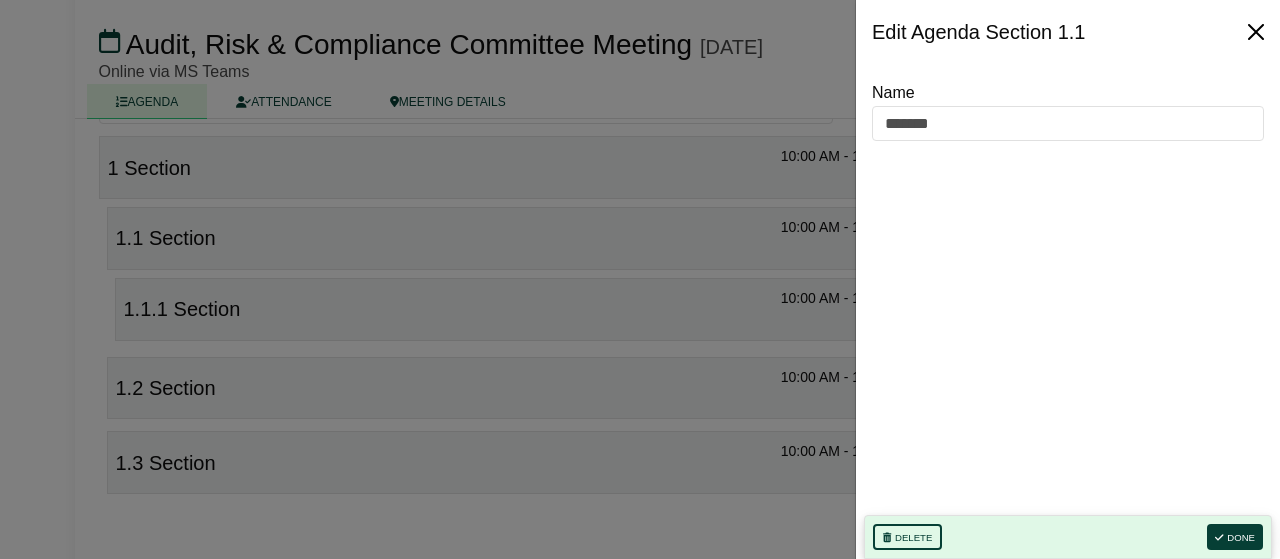 click at bounding box center [1256, 32] 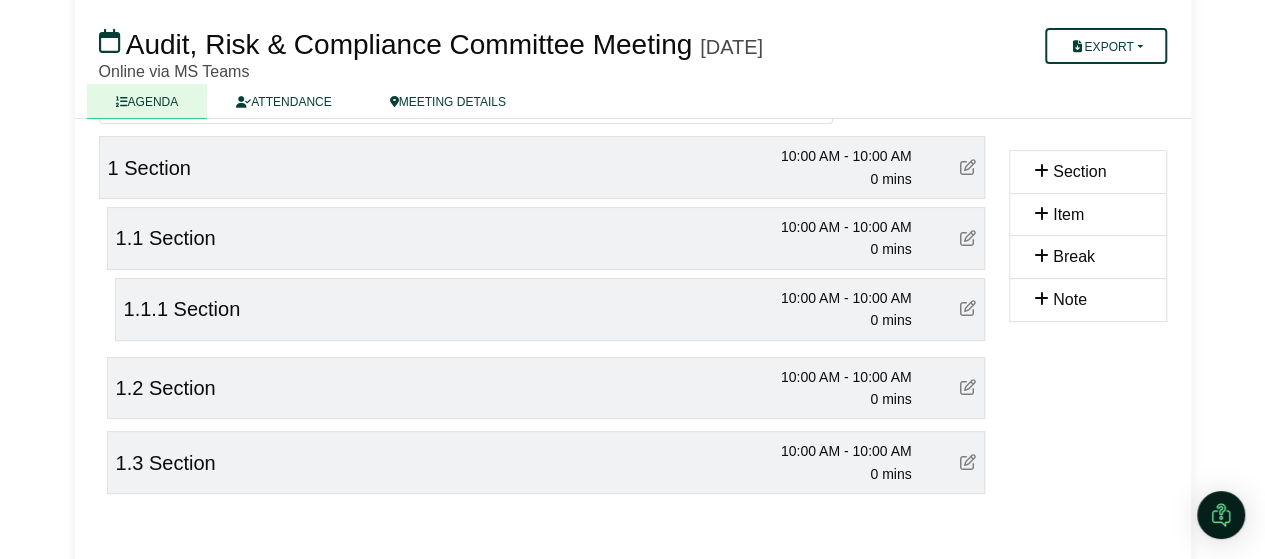 click at bounding box center (968, 238) 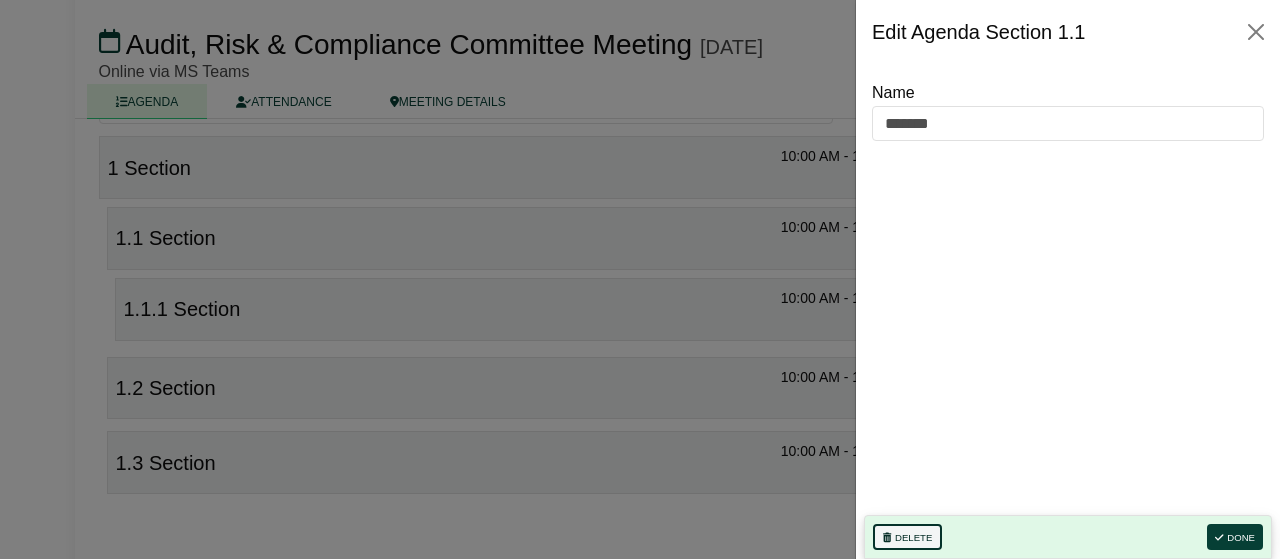 click at bounding box center [887, 538] 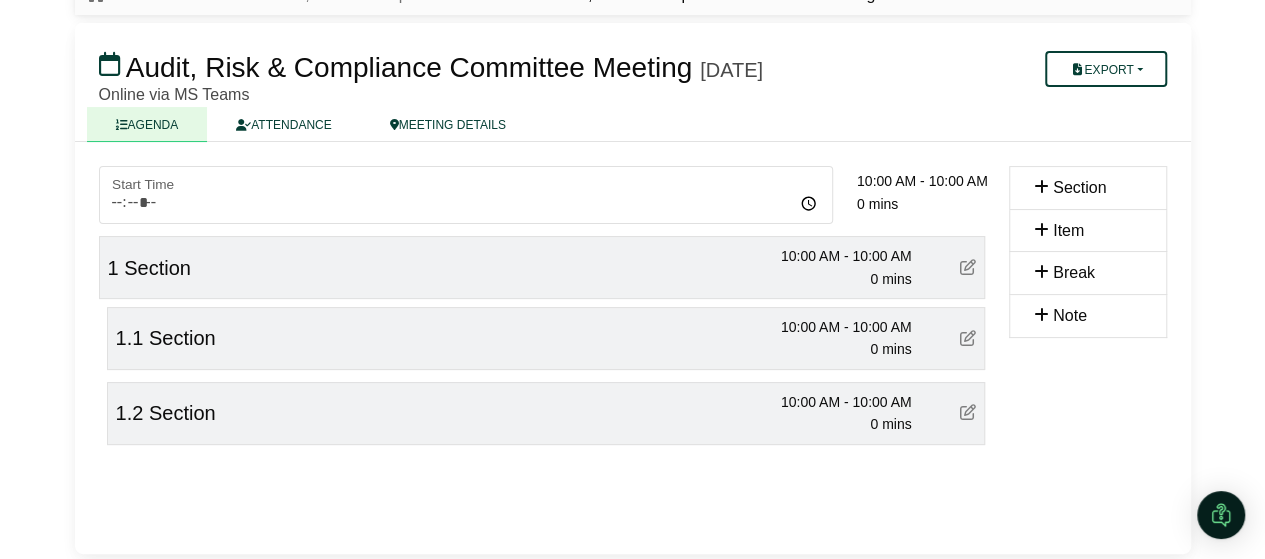 click at bounding box center [968, 338] 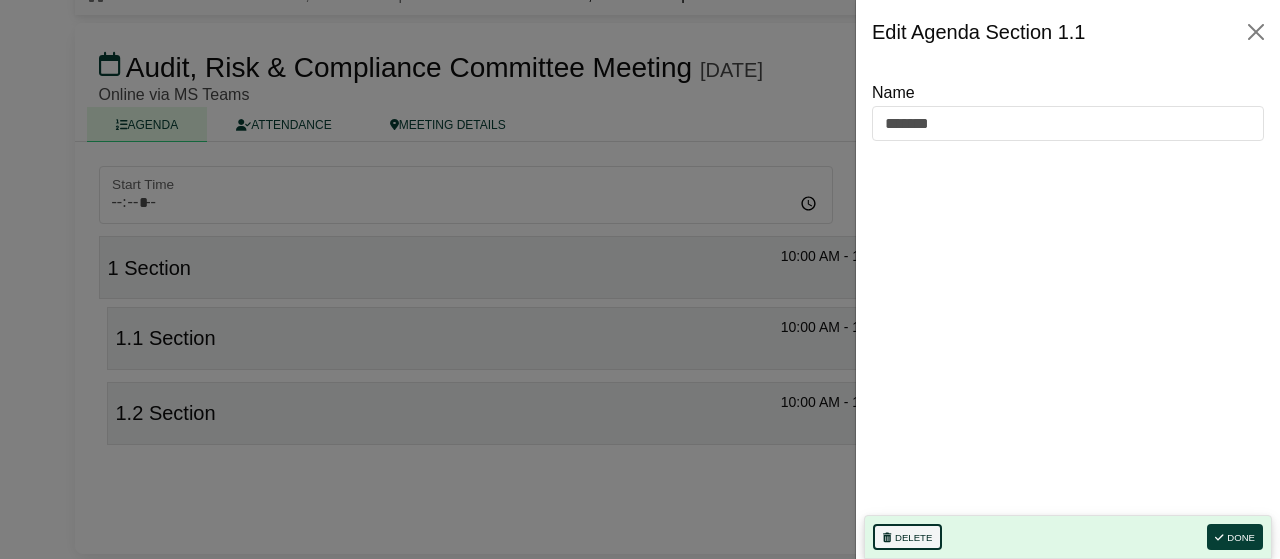 click on "Delete" at bounding box center (907, 537) 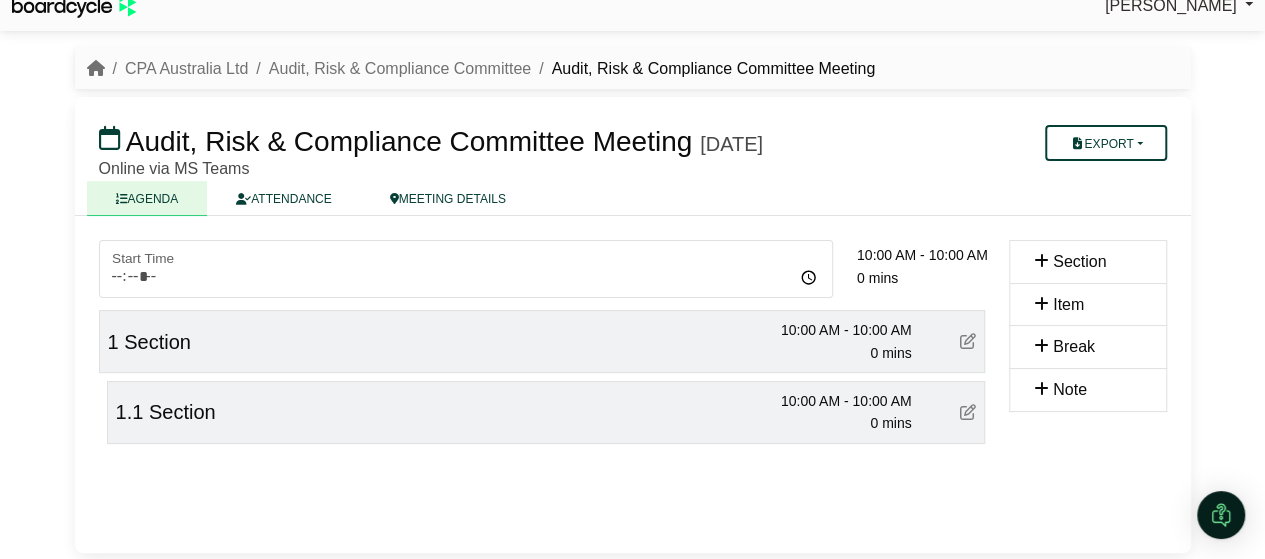 click at bounding box center [968, 412] 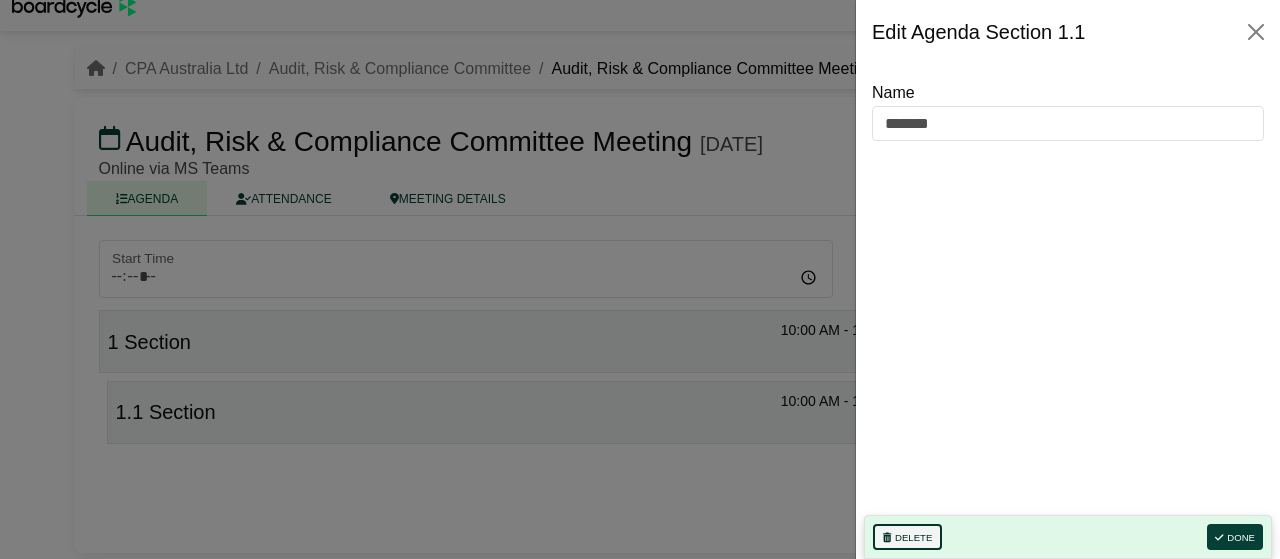 click on "Delete" at bounding box center [907, 537] 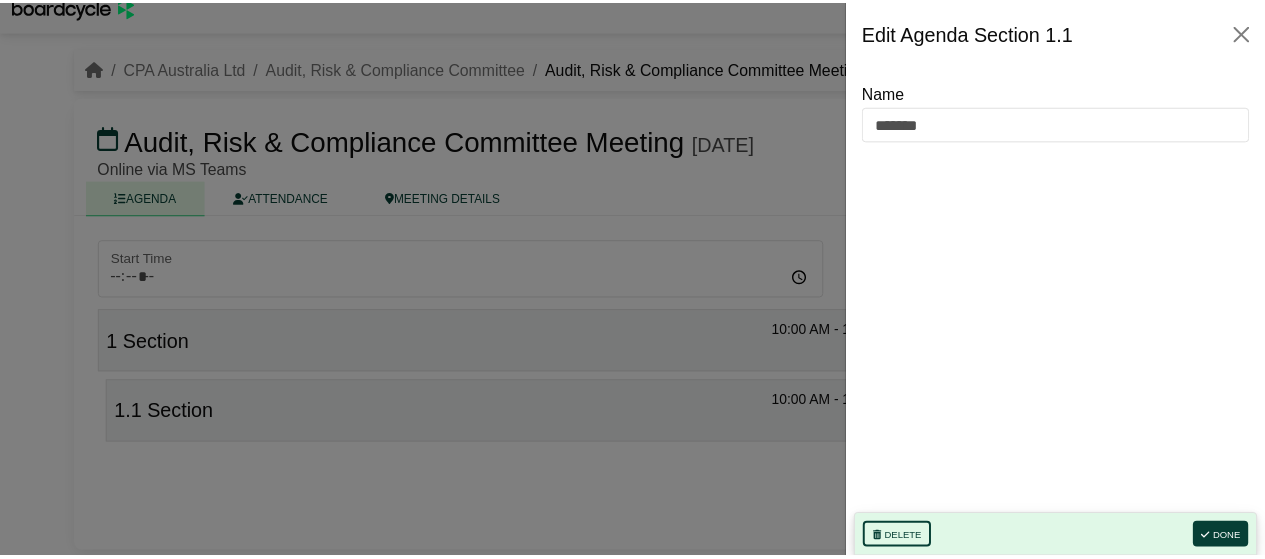 scroll, scrollTop: 0, scrollLeft: 0, axis: both 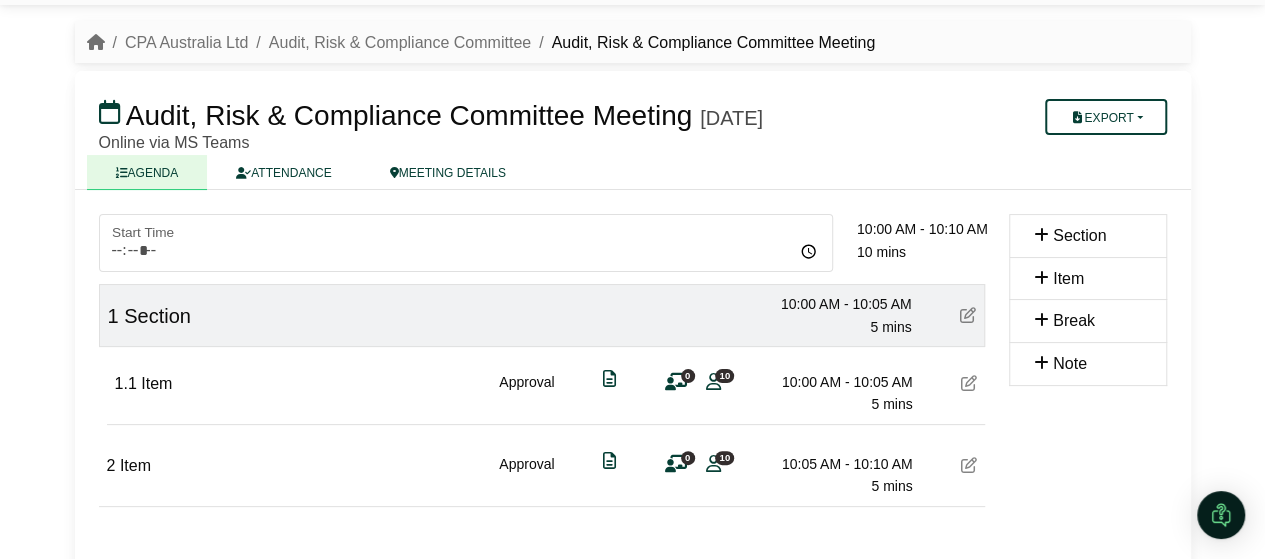 type 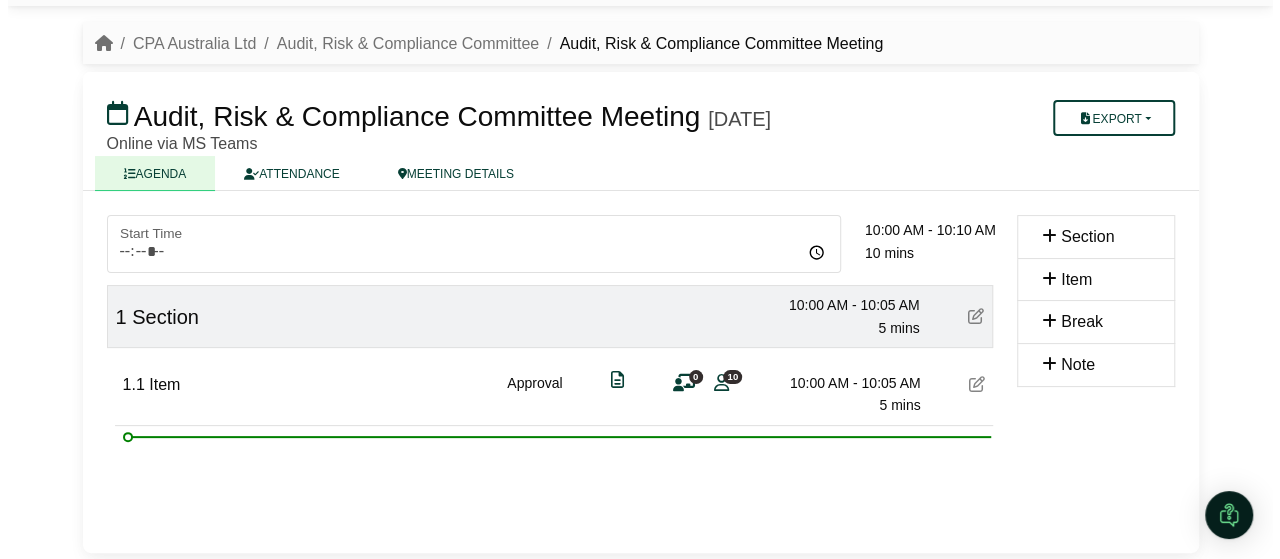 scroll, scrollTop: 47, scrollLeft: 0, axis: vertical 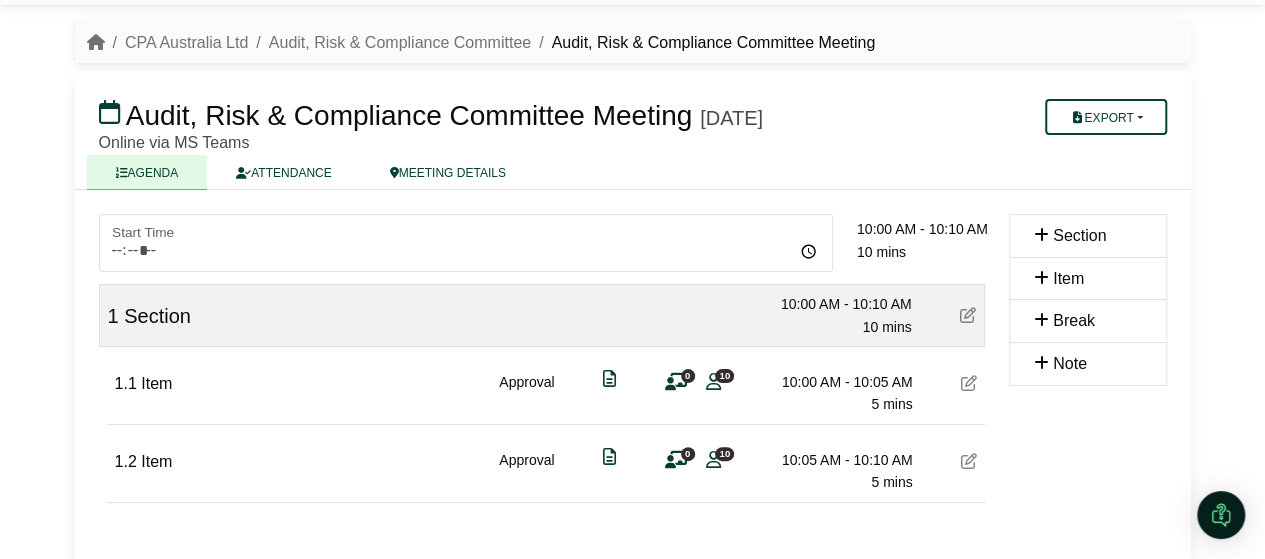 click on "1.1   Item Approval 0       10 10:00 AM - 10:05 AM 5 mins" at bounding box center [546, 386] 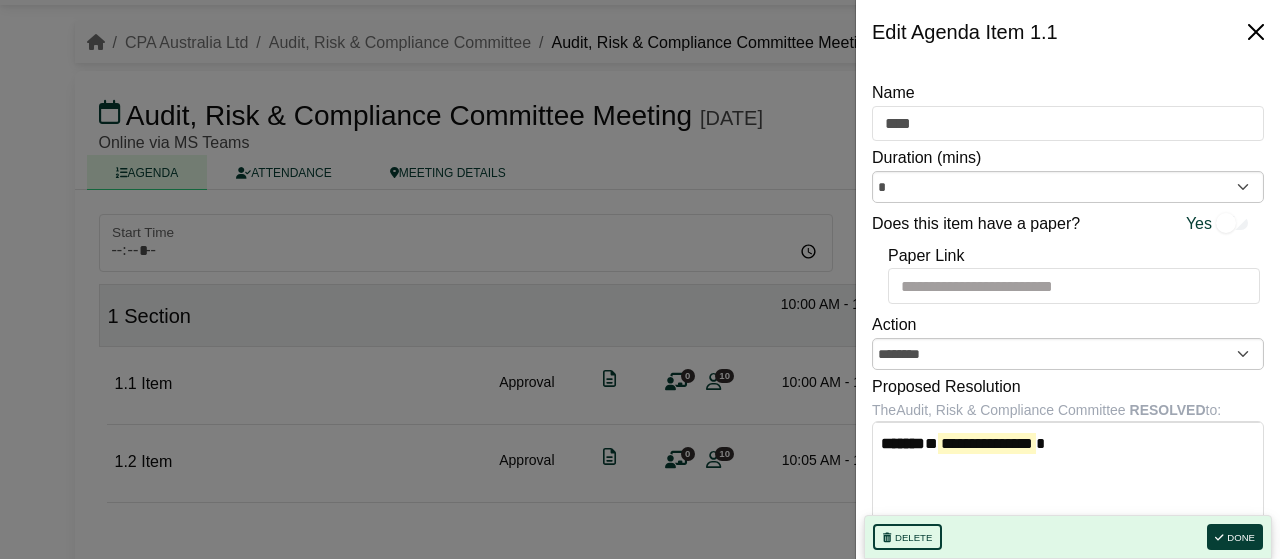 click at bounding box center (1256, 32) 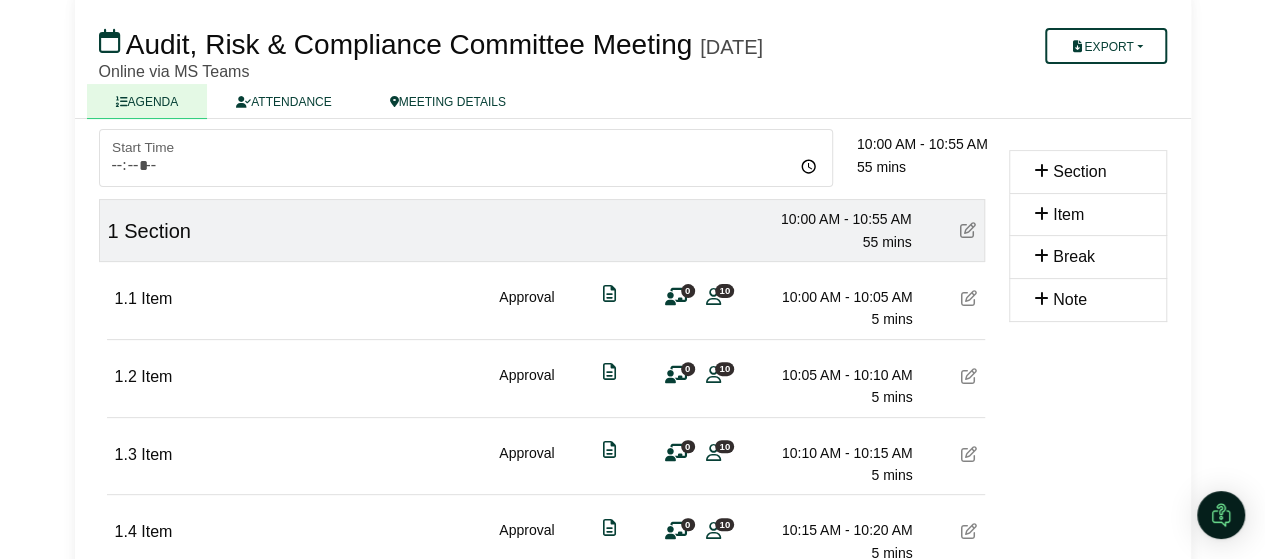 scroll, scrollTop: 176, scrollLeft: 0, axis: vertical 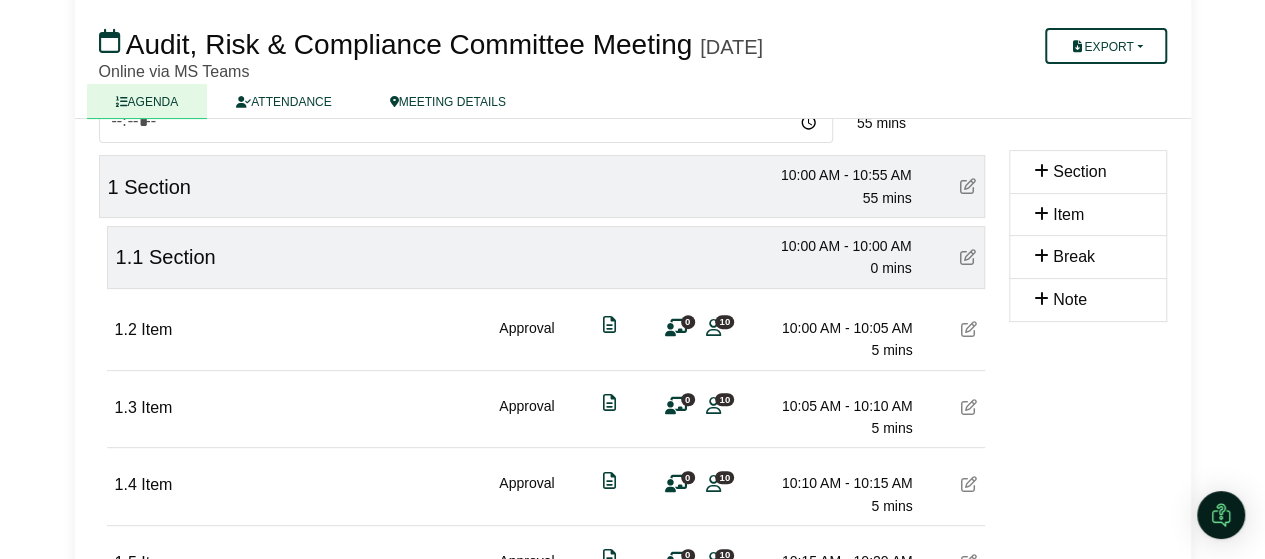 type 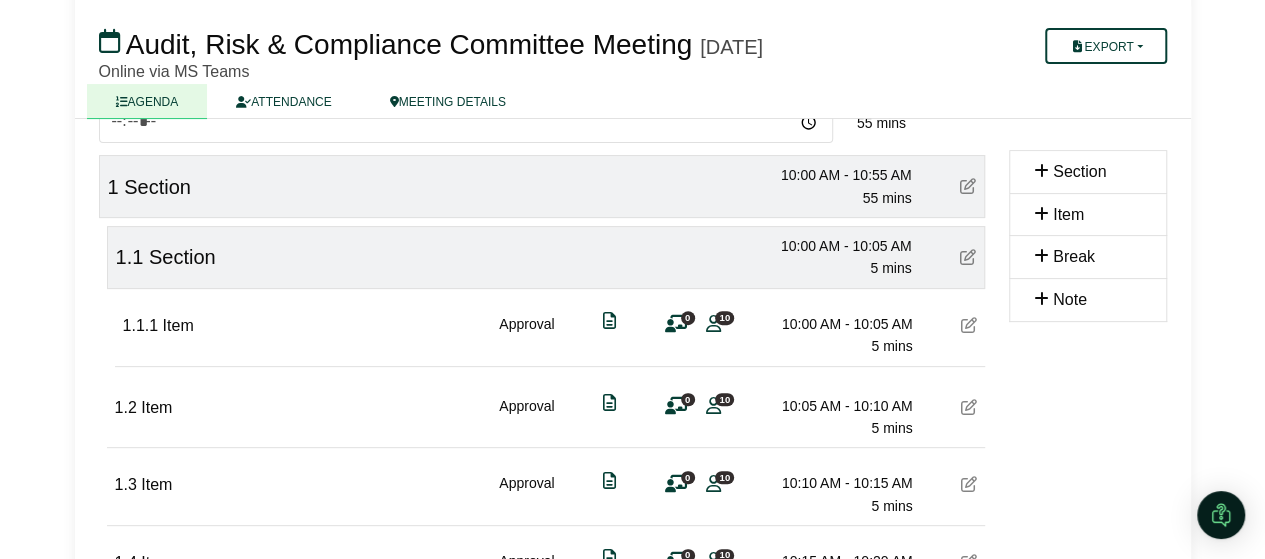 click at bounding box center (969, 325) 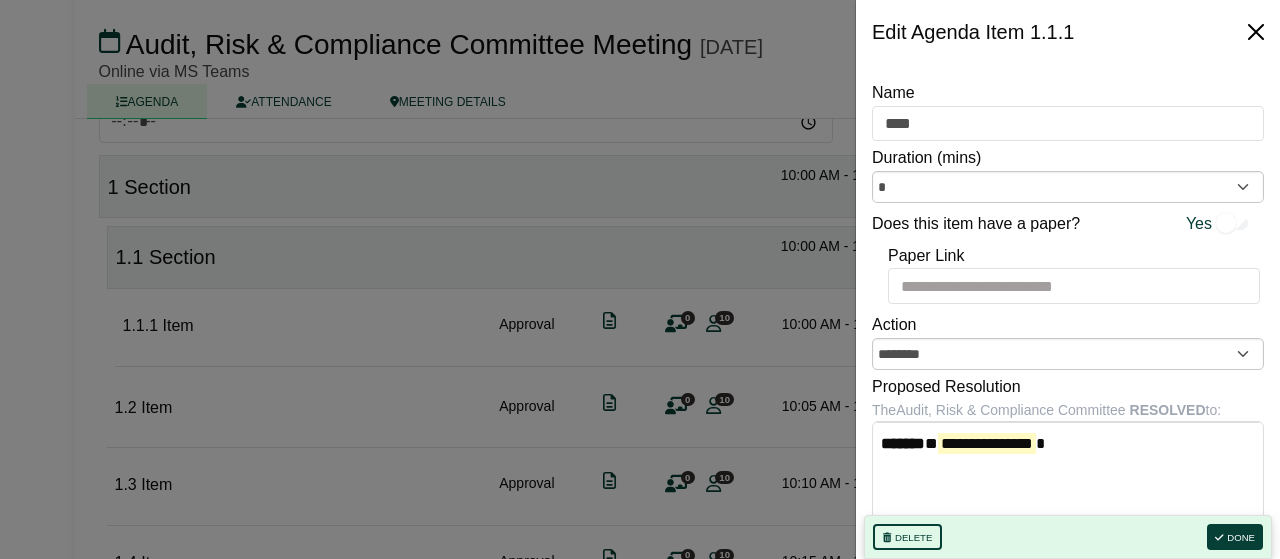 click at bounding box center [1256, 32] 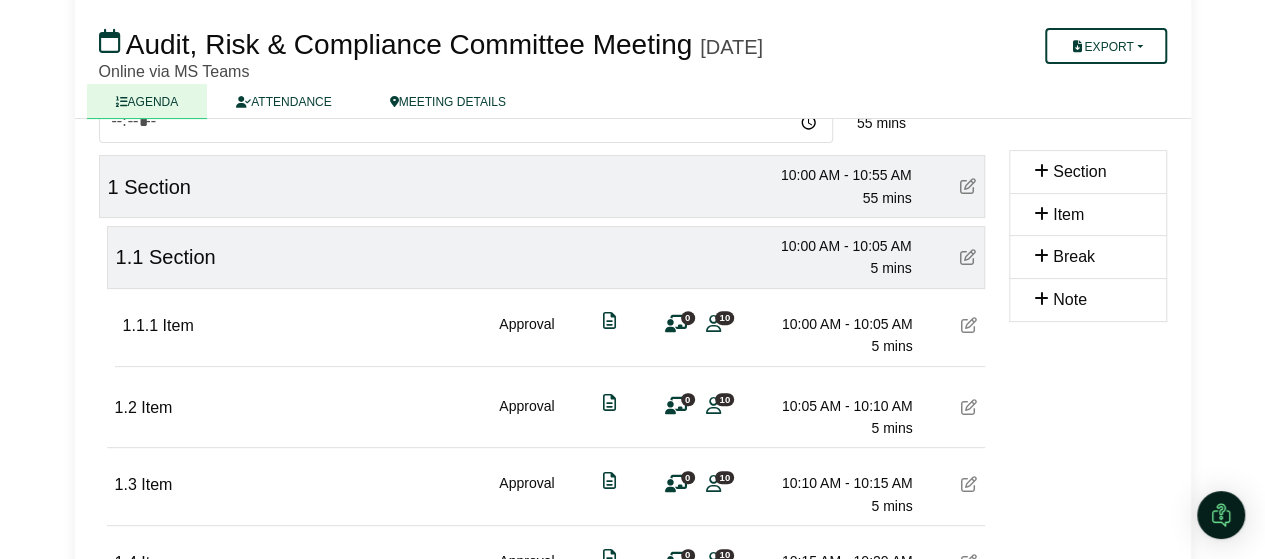 click at bounding box center [968, 257] 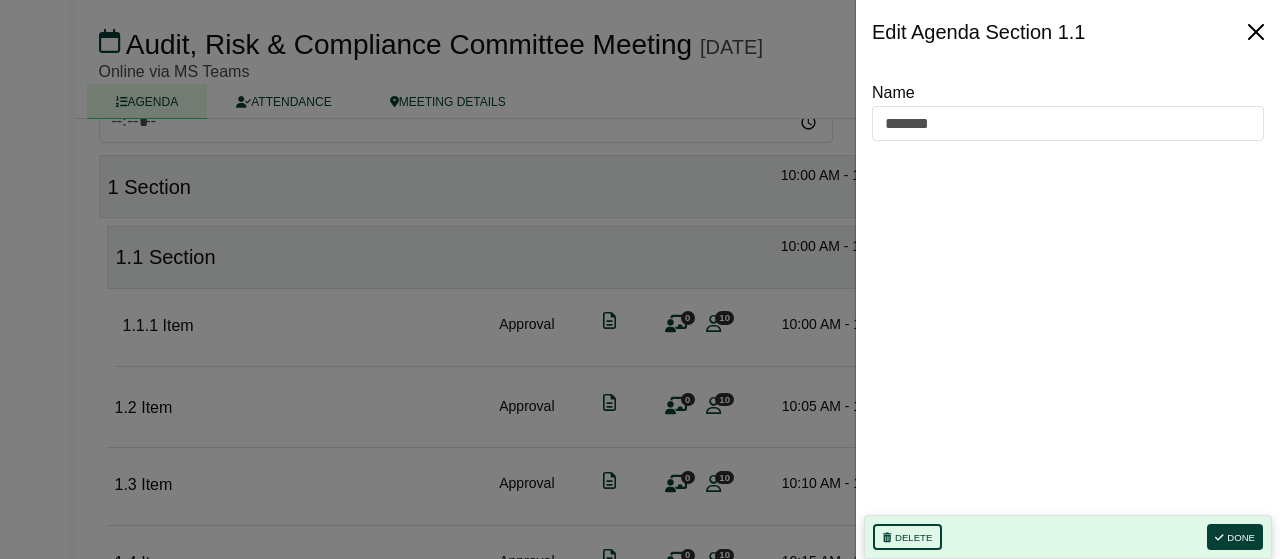 click at bounding box center [1256, 32] 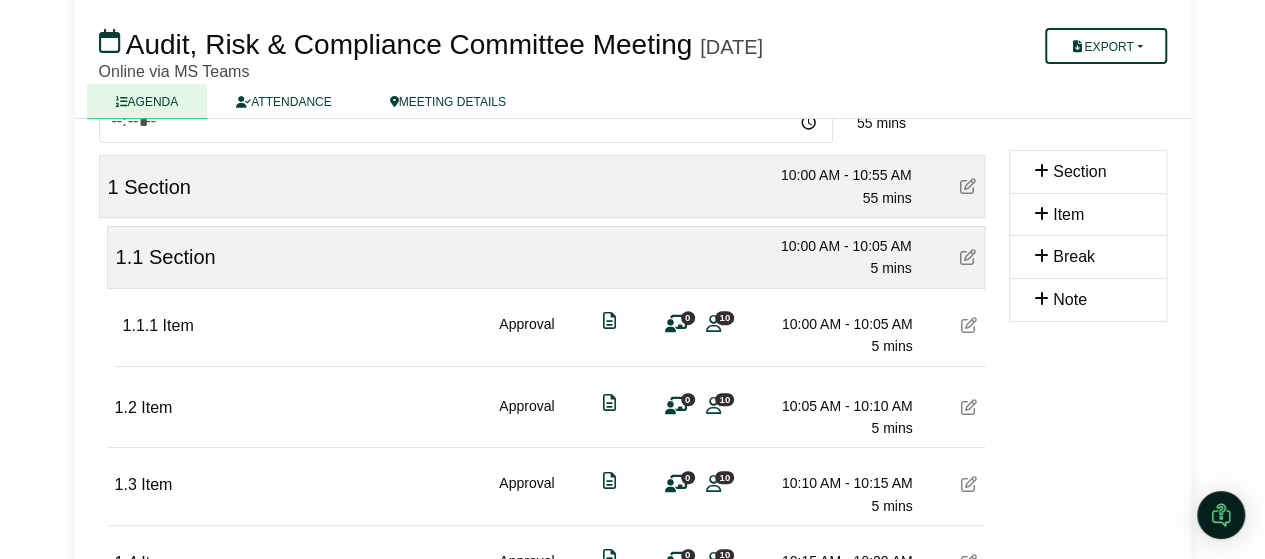 click at bounding box center (968, 257) 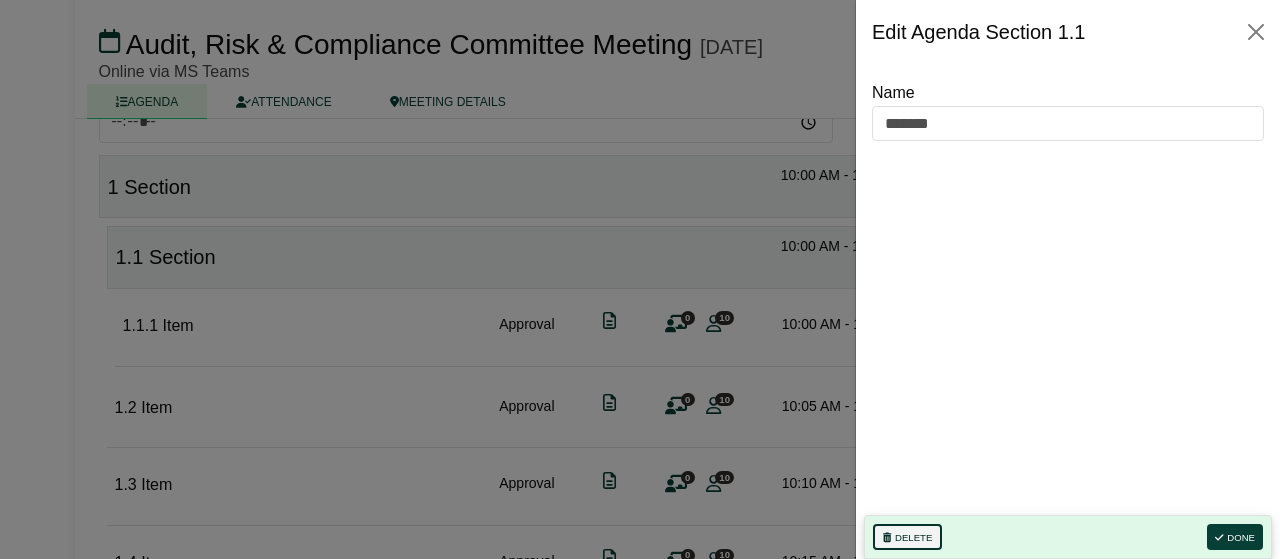 click on "Delete" at bounding box center (907, 537) 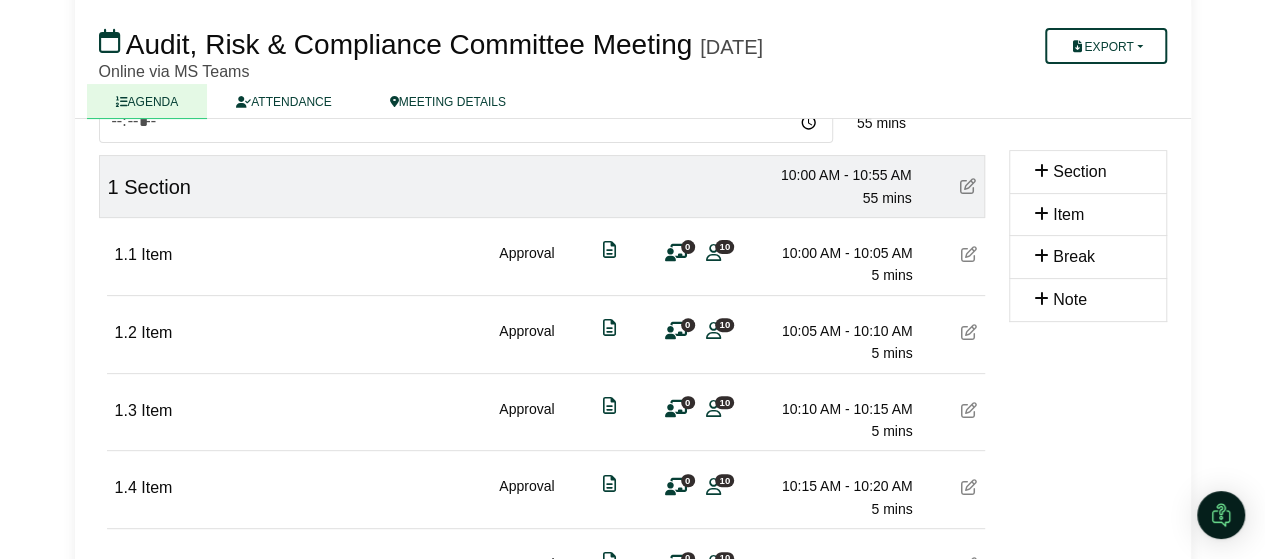 click on "Item" at bounding box center (1068, 214) 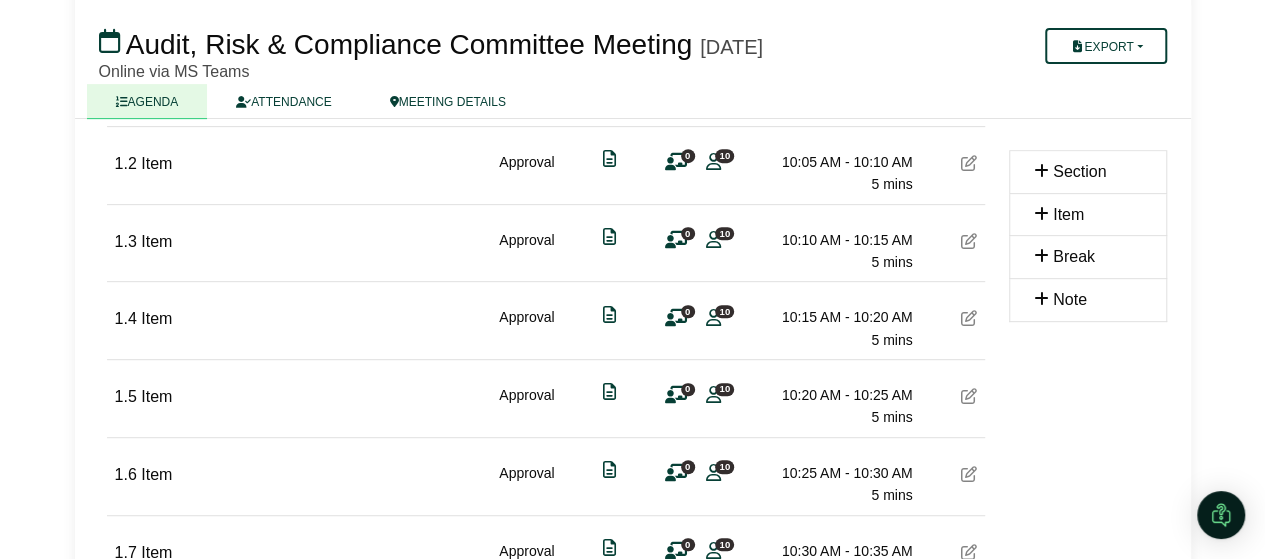 scroll, scrollTop: 254, scrollLeft: 0, axis: vertical 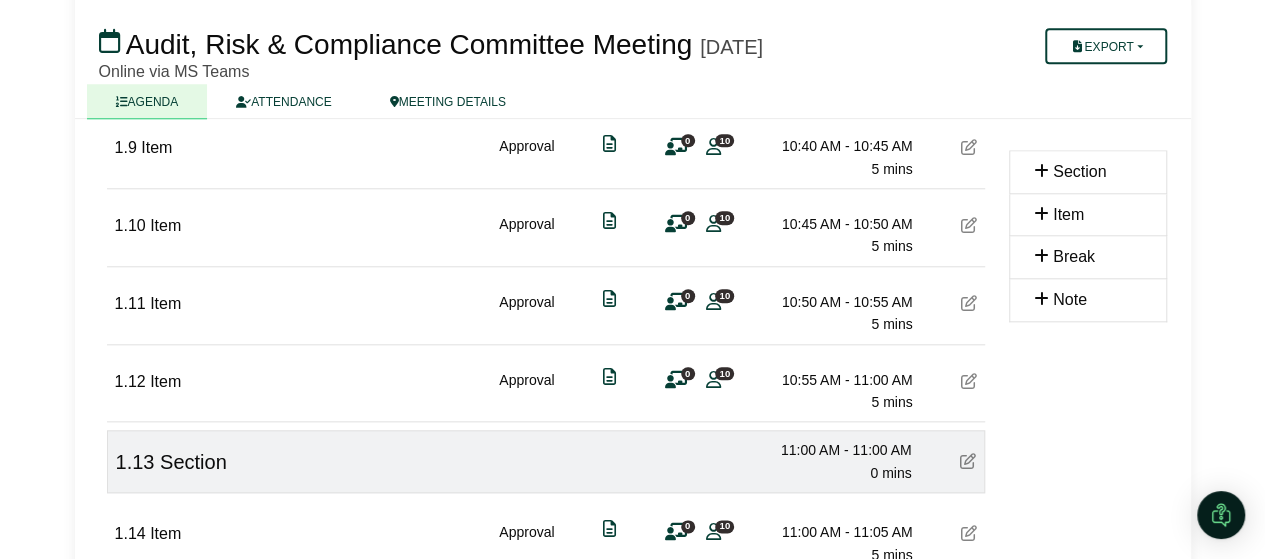 type 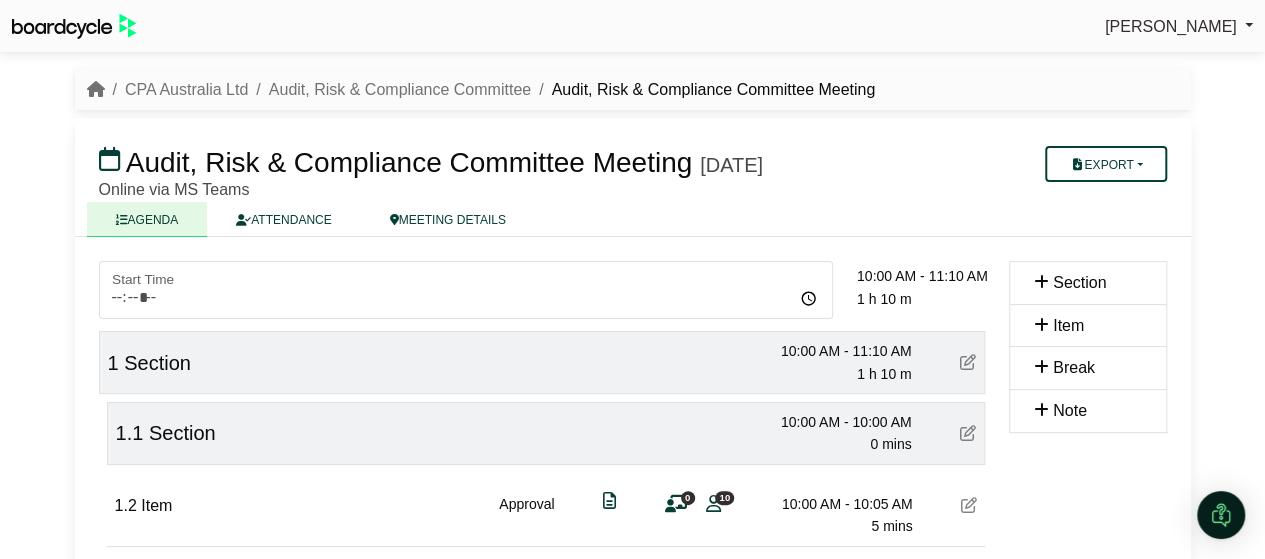 scroll, scrollTop: 300, scrollLeft: 0, axis: vertical 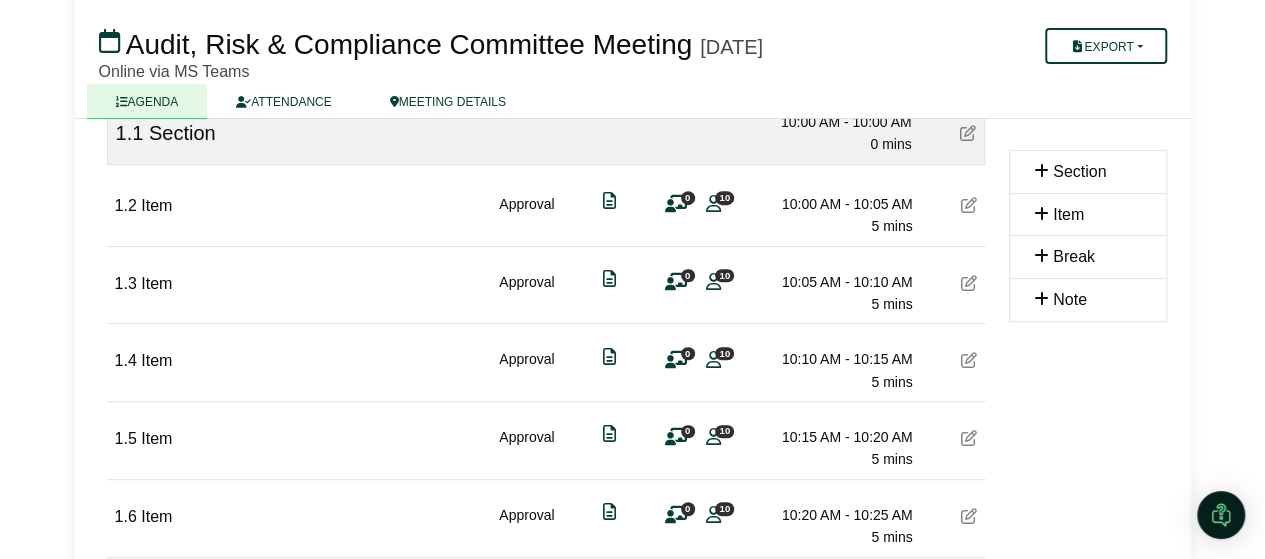 type 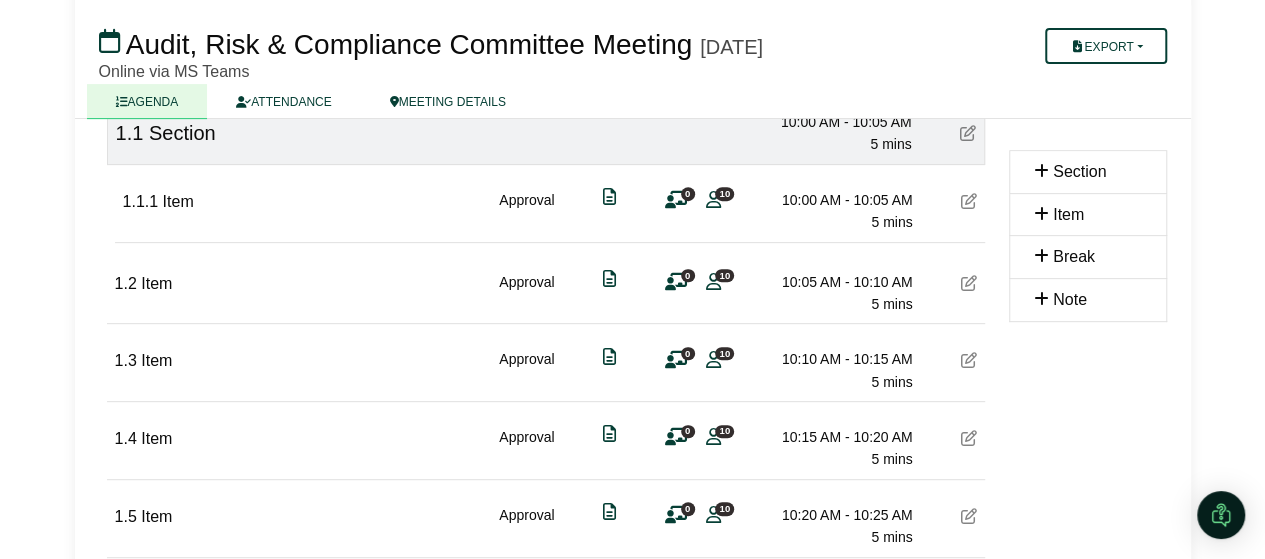click at bounding box center [968, 133] 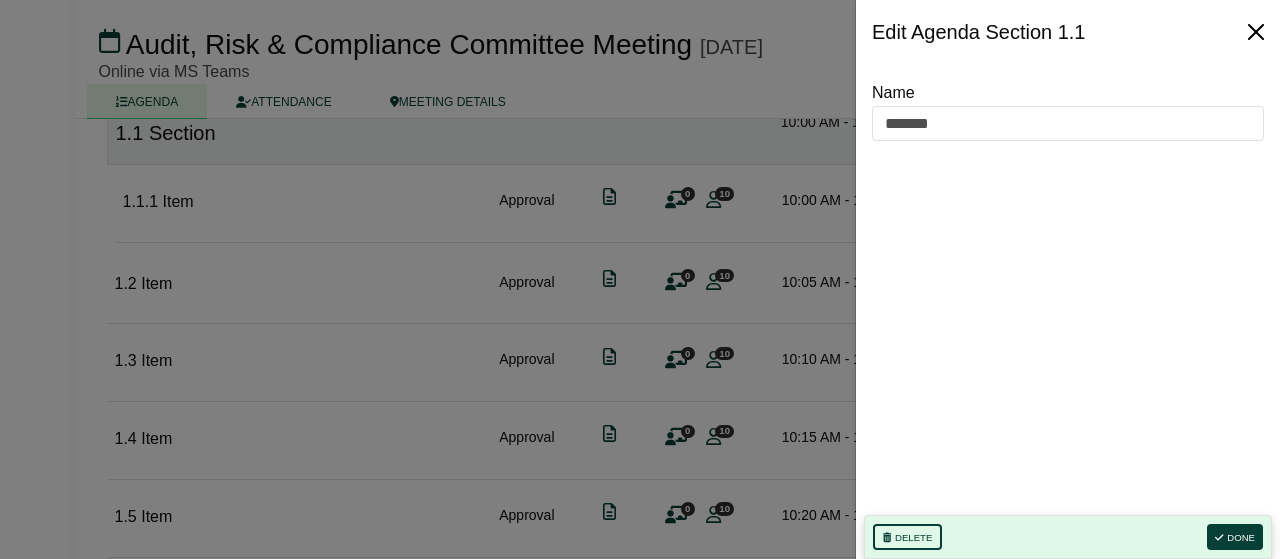 click at bounding box center (1256, 32) 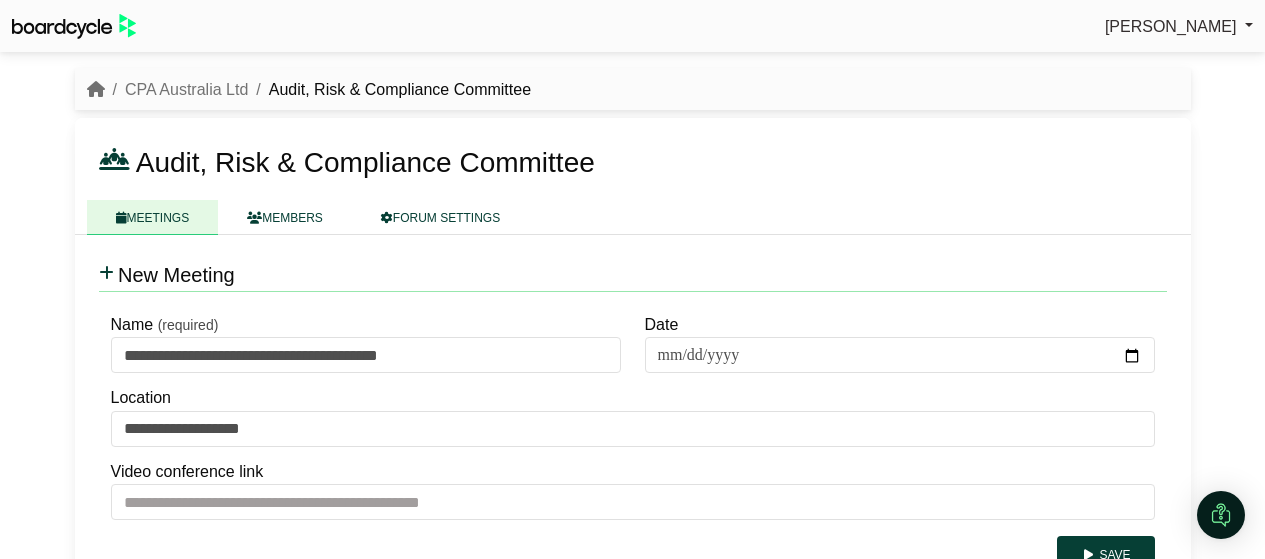 scroll, scrollTop: 49, scrollLeft: 0, axis: vertical 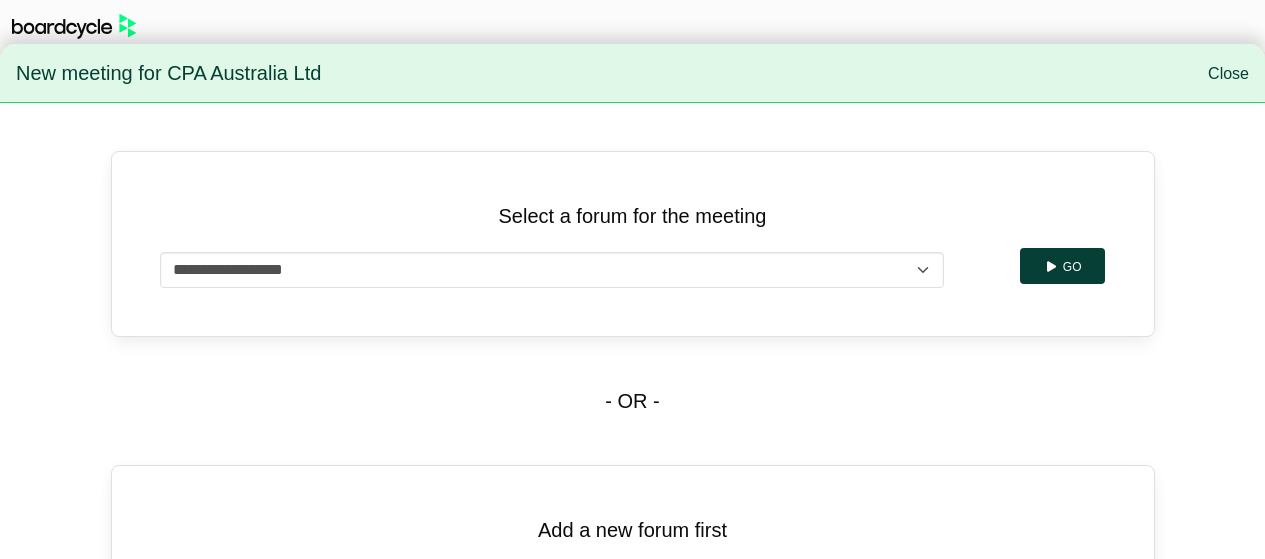 select on "**********" 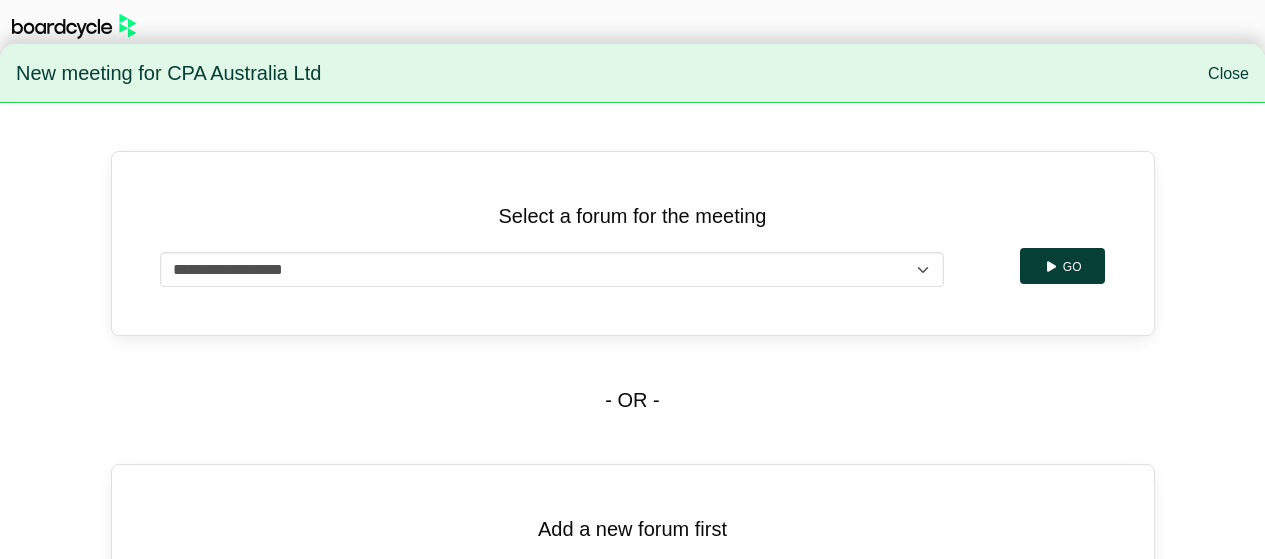 scroll, scrollTop: 85, scrollLeft: 0, axis: vertical 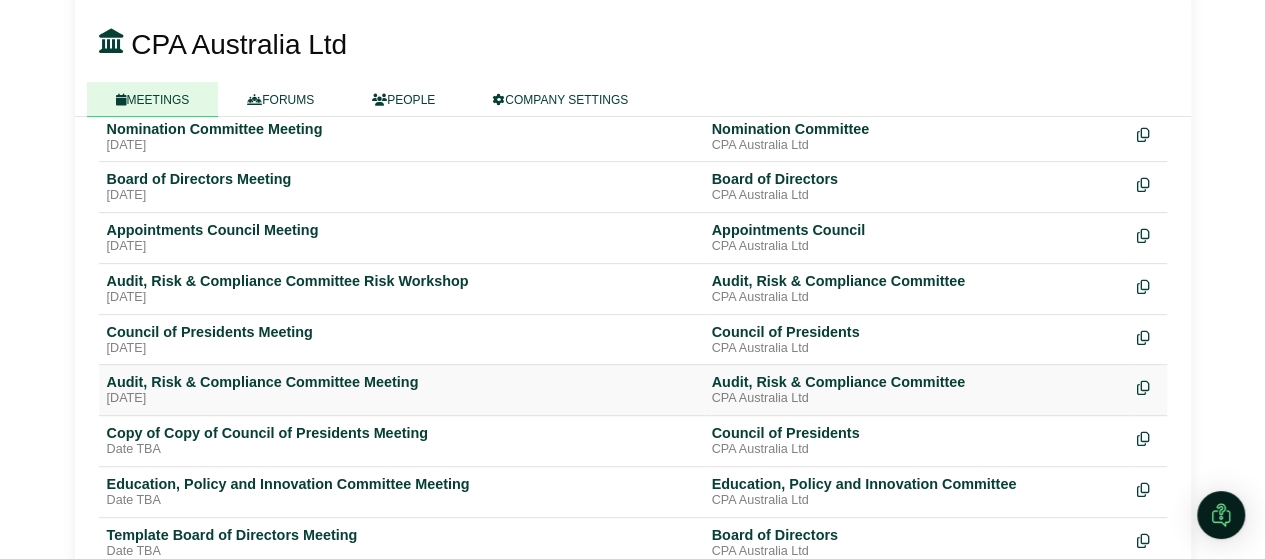 click on "Audit, Risk & Compliance Committee Meeting" at bounding box center (401, 382) 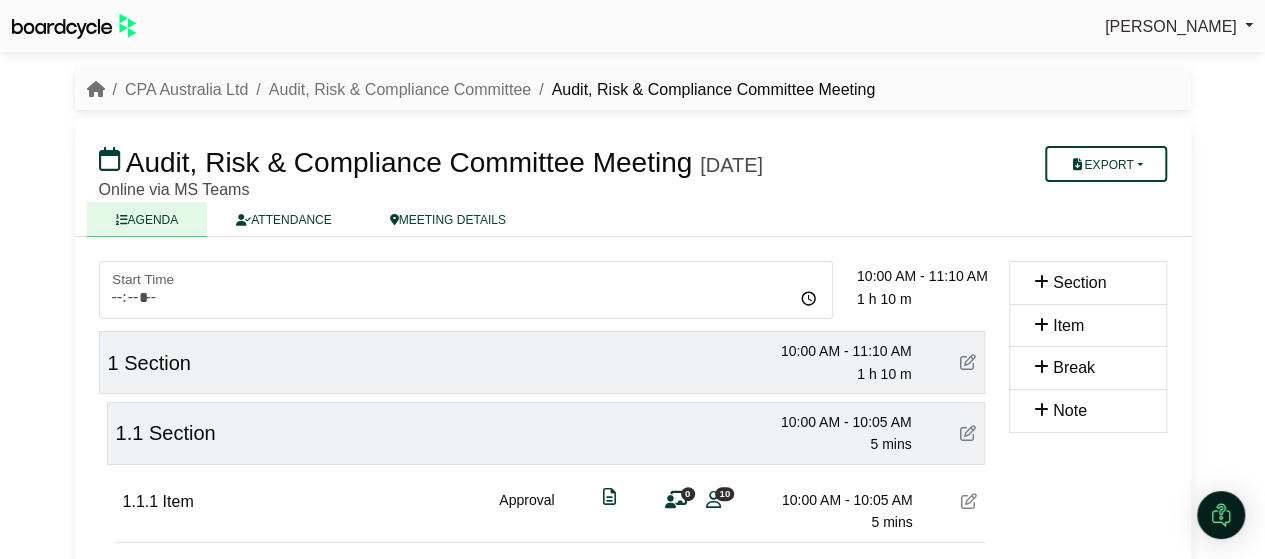 scroll, scrollTop: 100, scrollLeft: 0, axis: vertical 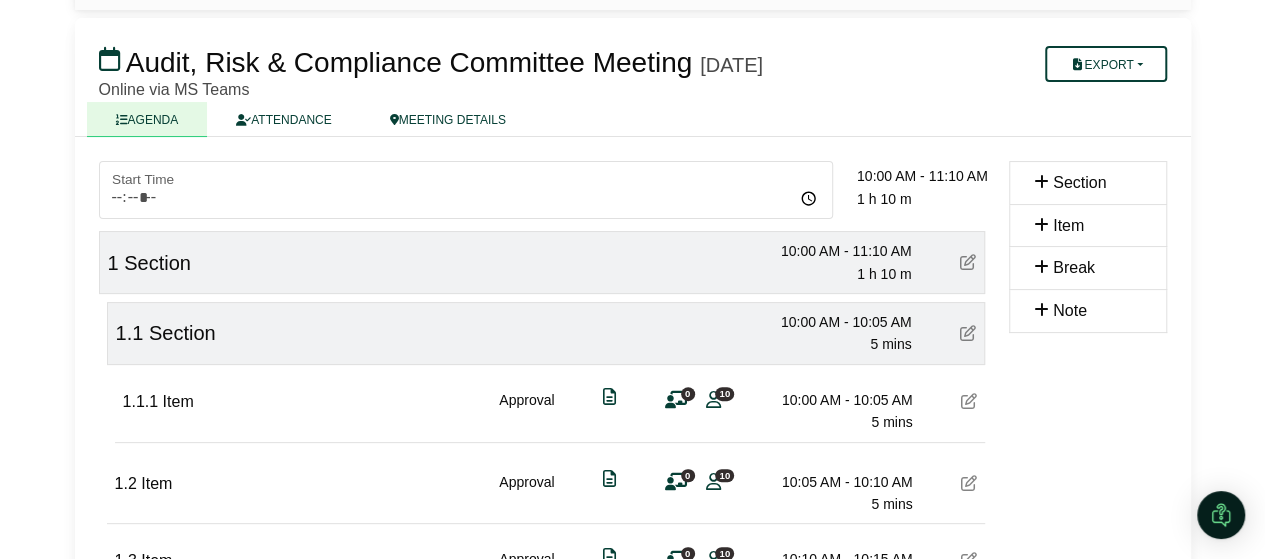 type 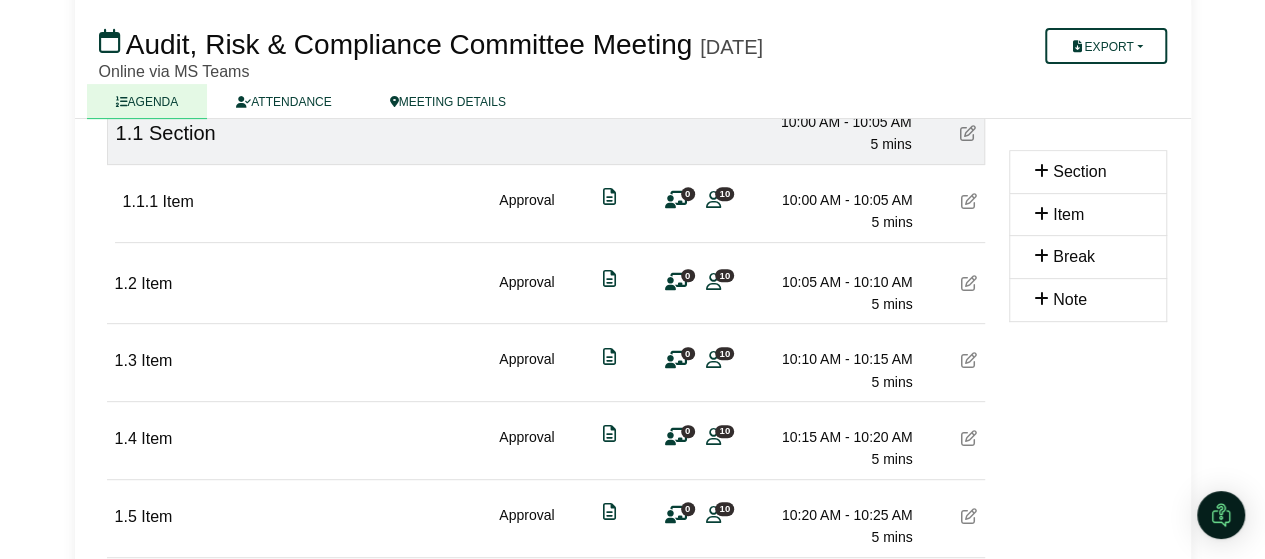 scroll, scrollTop: 100, scrollLeft: 0, axis: vertical 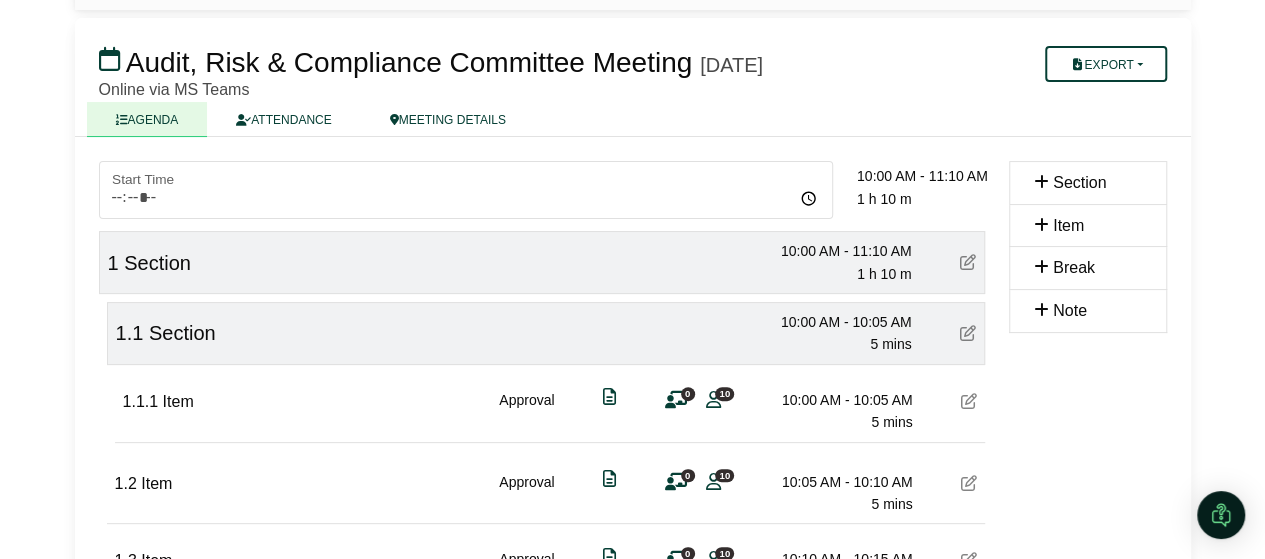 click on "1.1   Section 10:00 AM - 10:05 AM 5 mins" at bounding box center (546, 333) 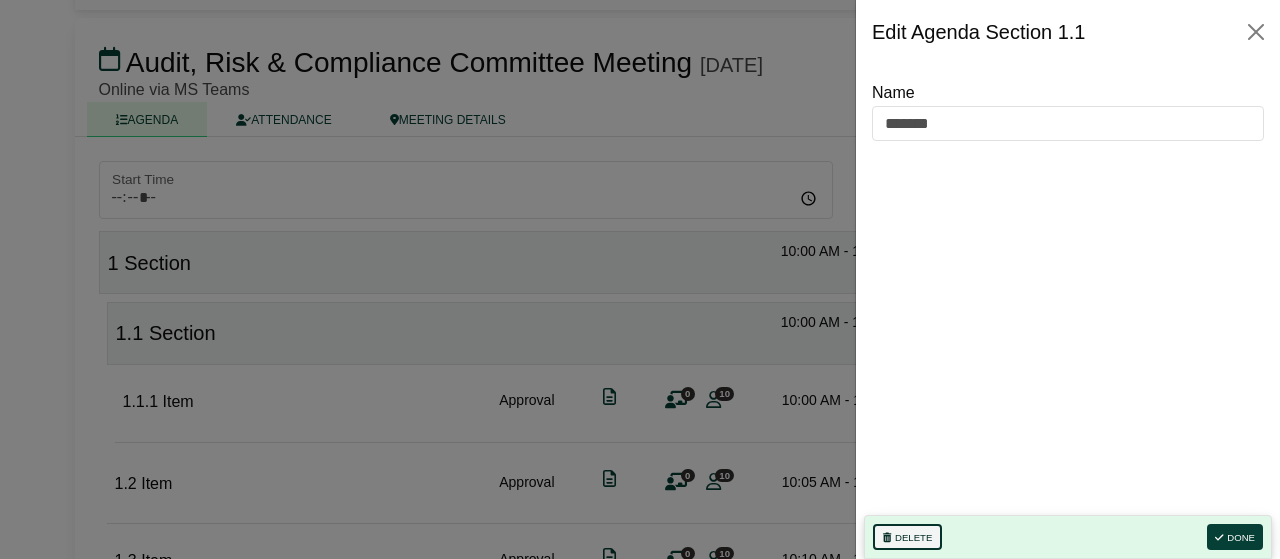 click on "Delete" at bounding box center [907, 537] 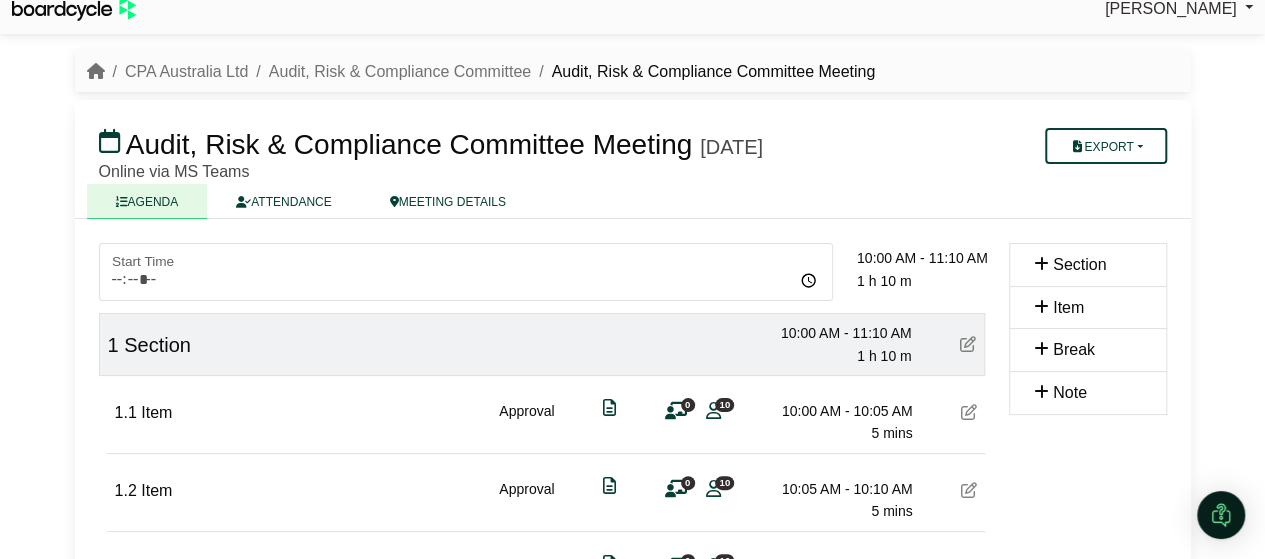 scroll, scrollTop: 0, scrollLeft: 0, axis: both 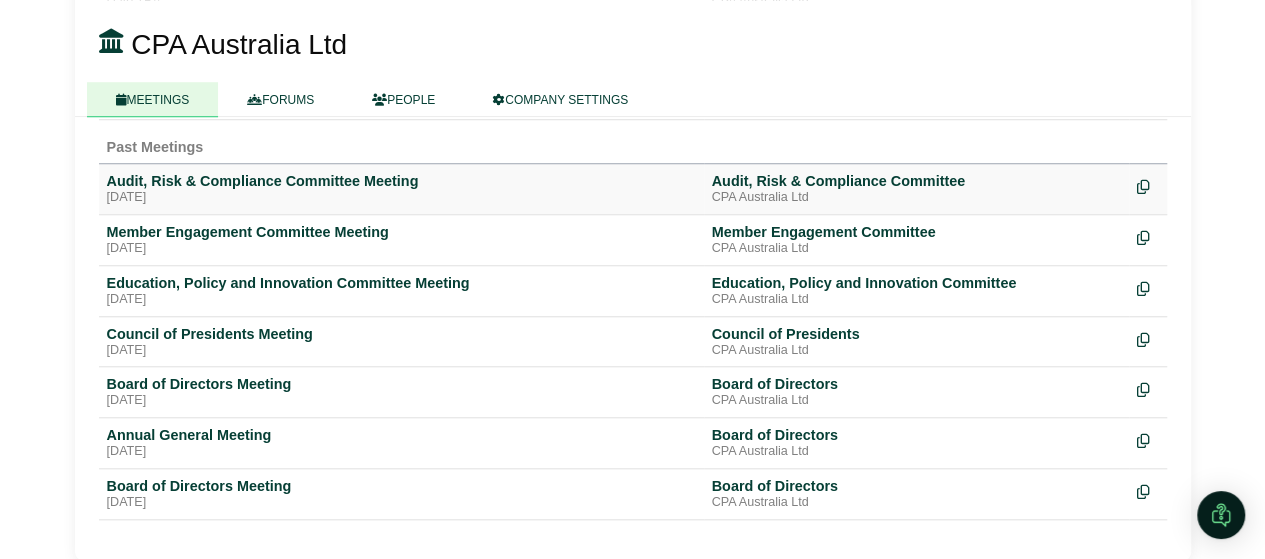 click on "Audit, Risk & Compliance Committee Meeting" at bounding box center [401, 181] 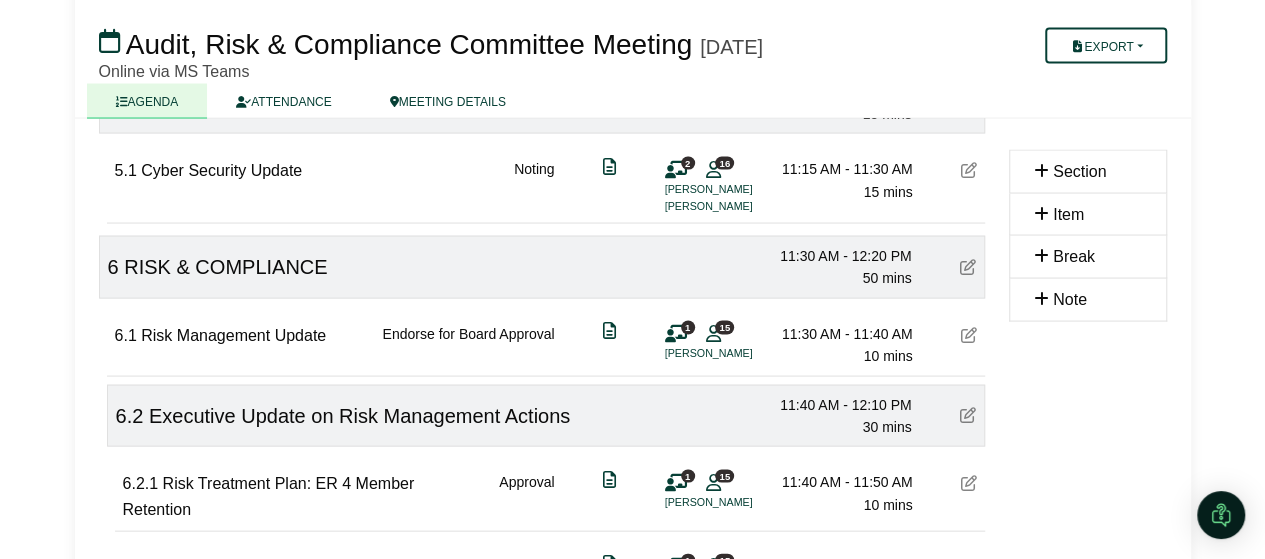 scroll, scrollTop: 1900, scrollLeft: 0, axis: vertical 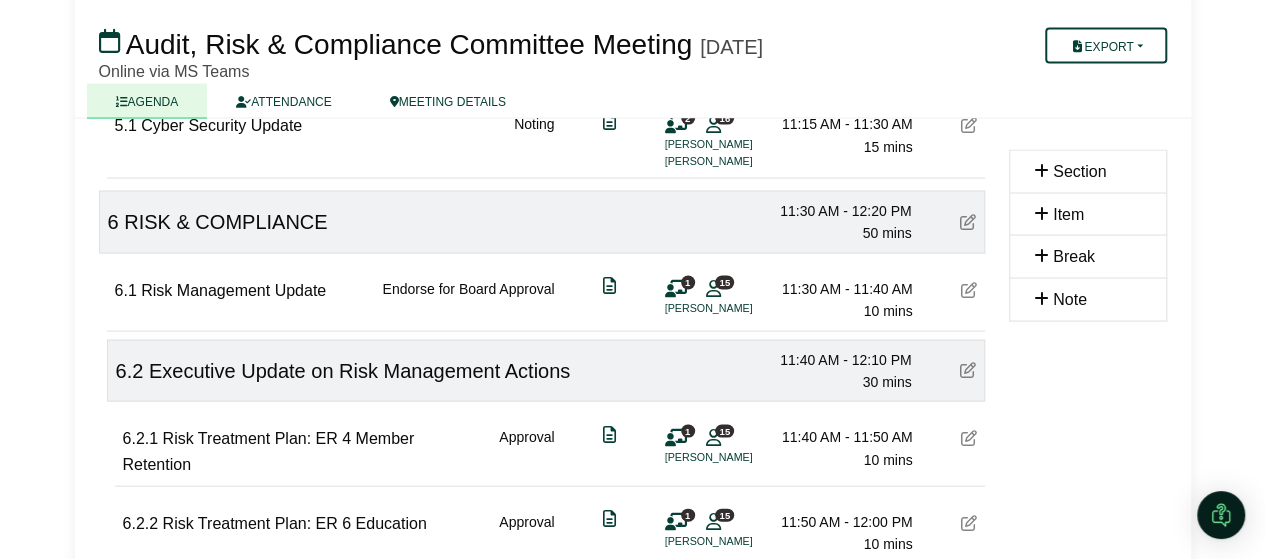 click 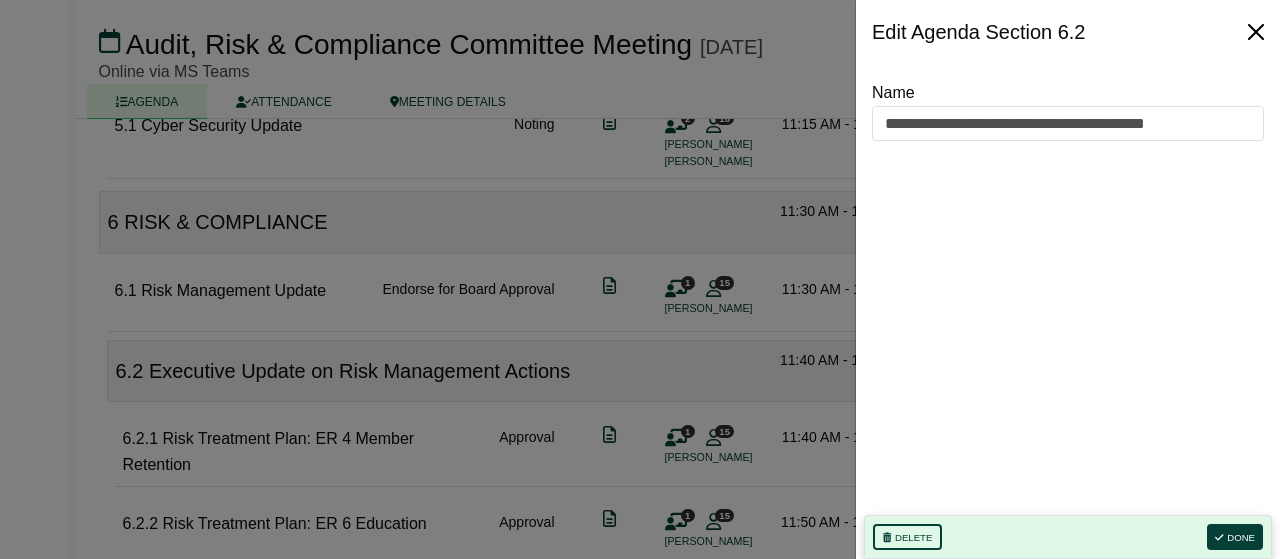 click at bounding box center [1256, 32] 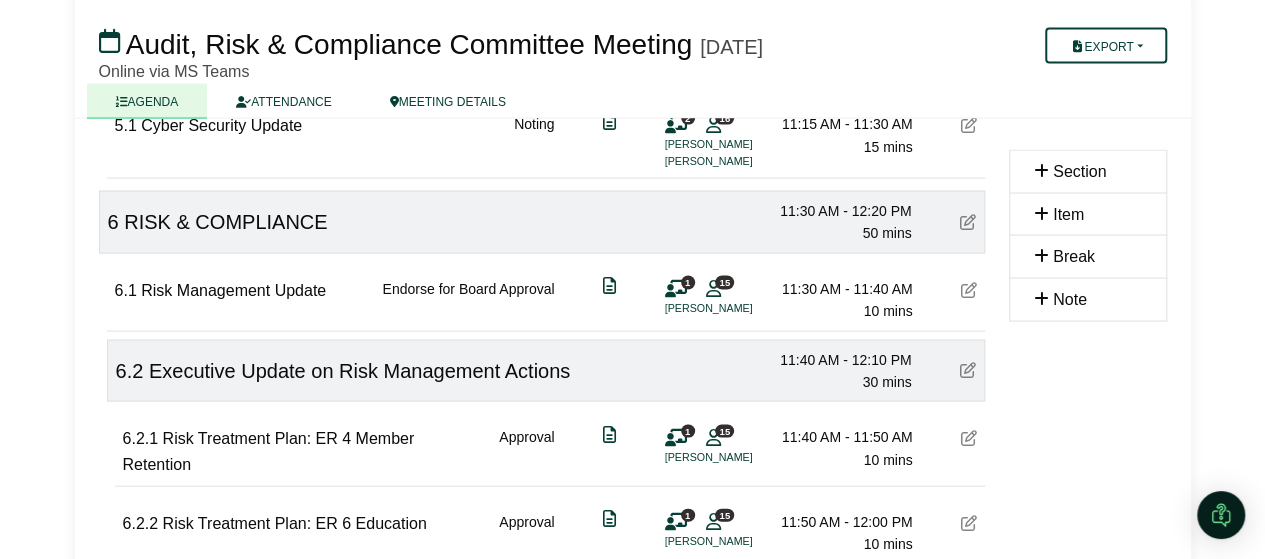 scroll, scrollTop: 2000, scrollLeft: 0, axis: vertical 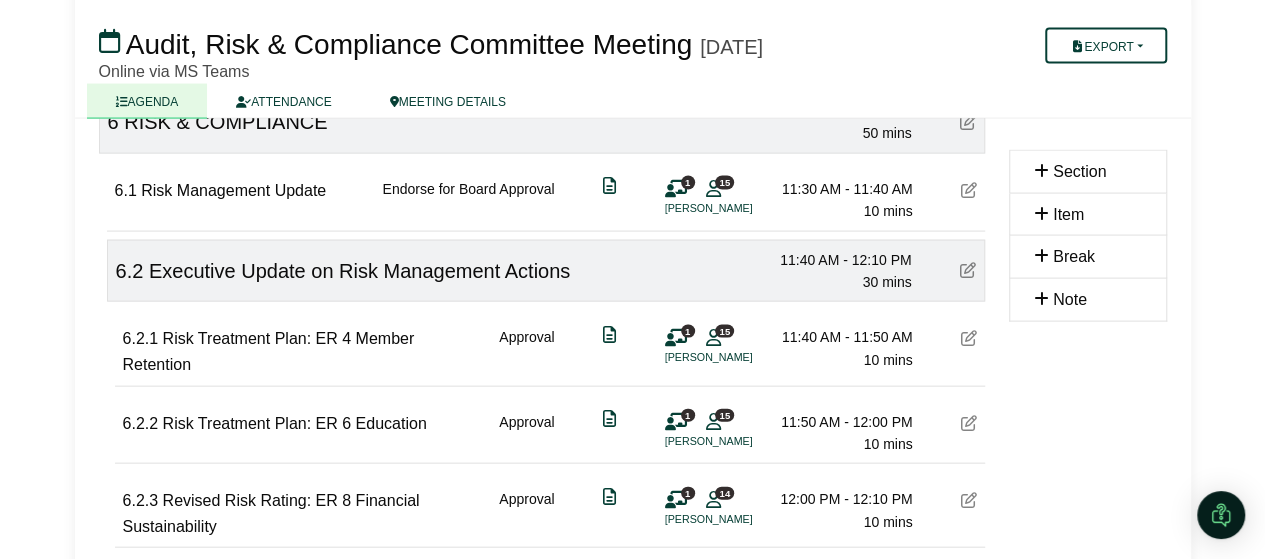 click 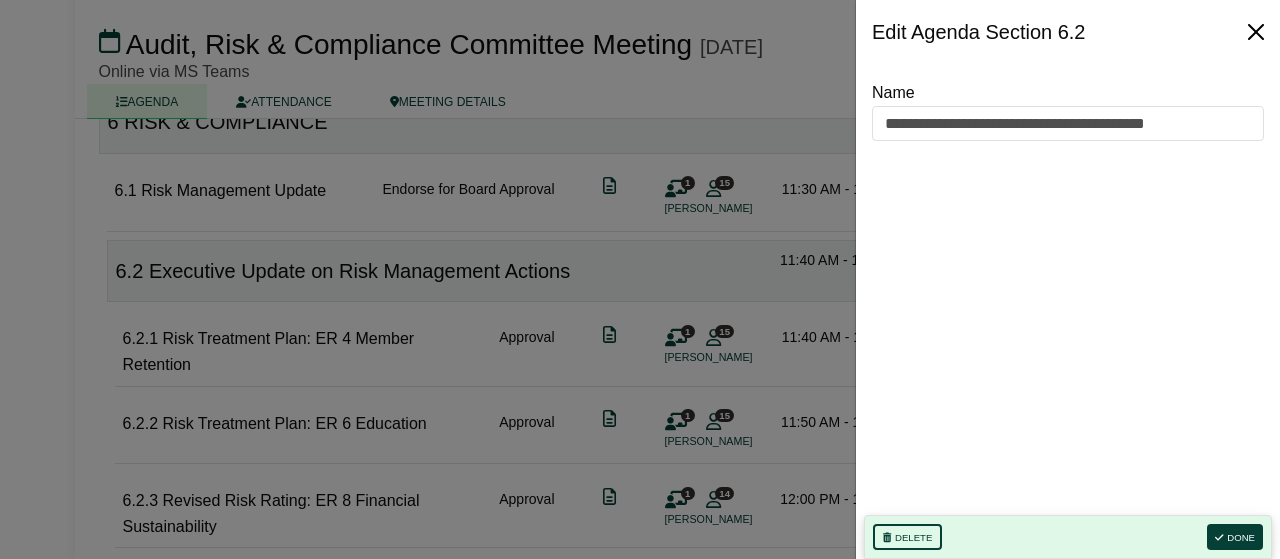 click at bounding box center [1256, 32] 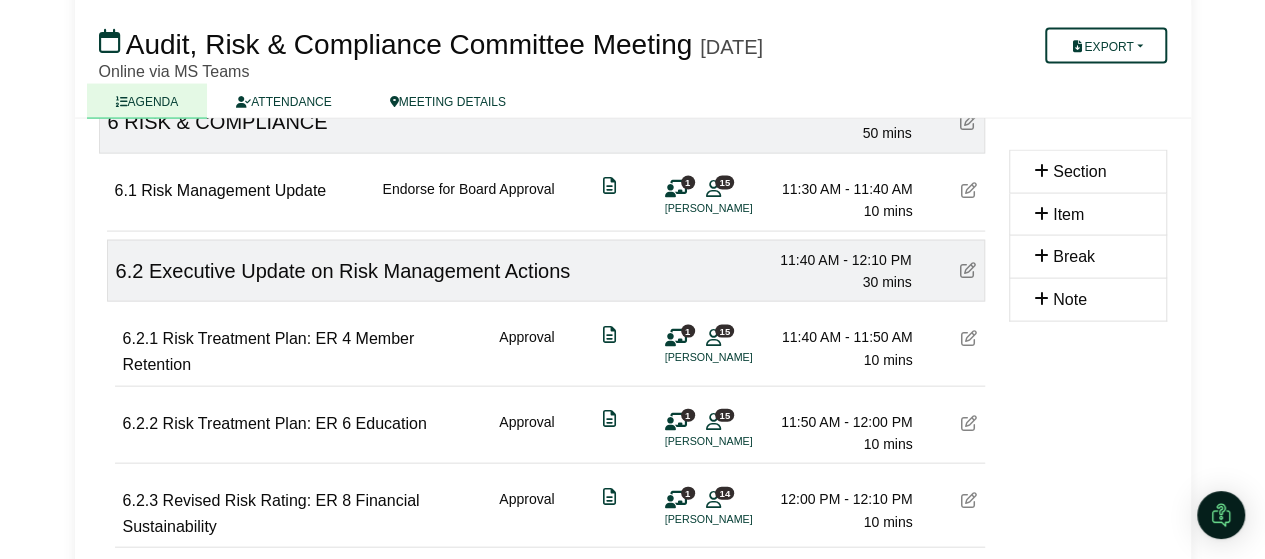 click 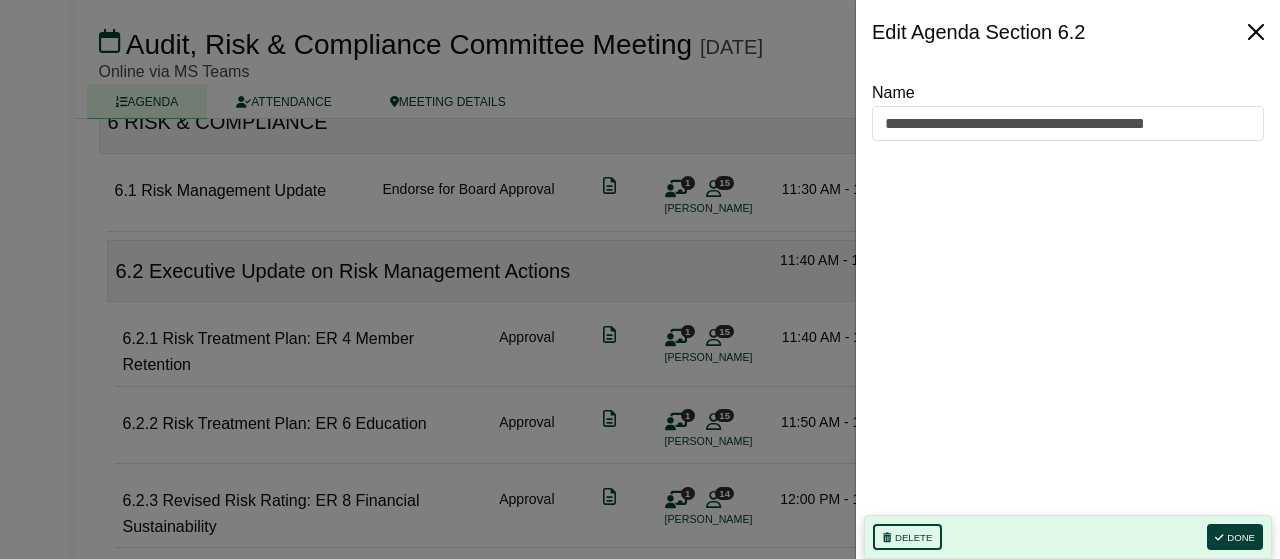 click at bounding box center [1256, 32] 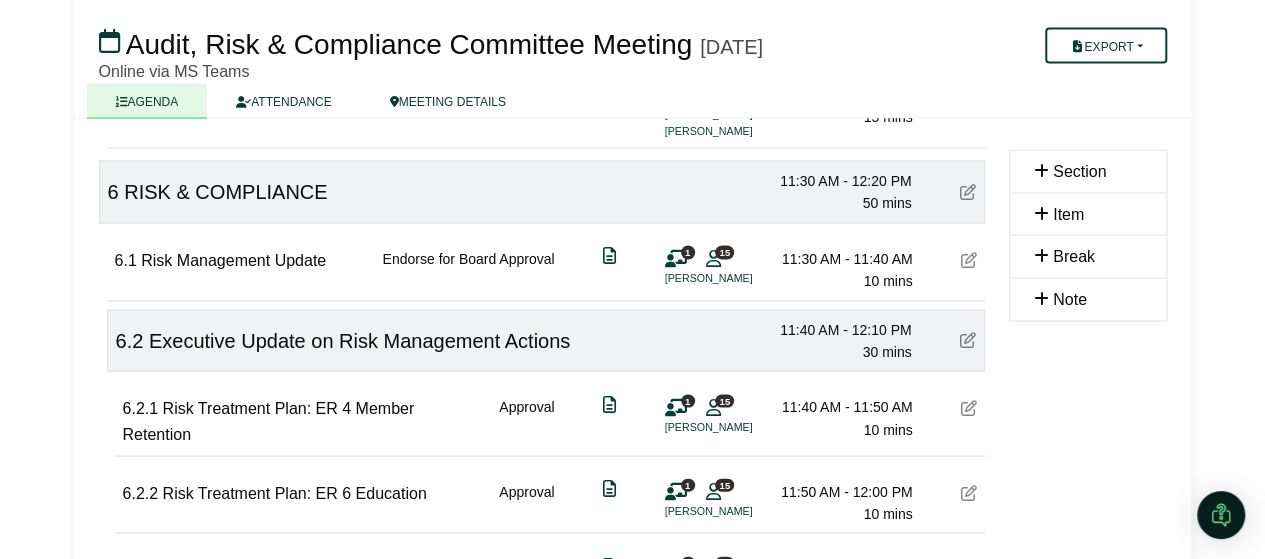 scroll, scrollTop: 1900, scrollLeft: 0, axis: vertical 